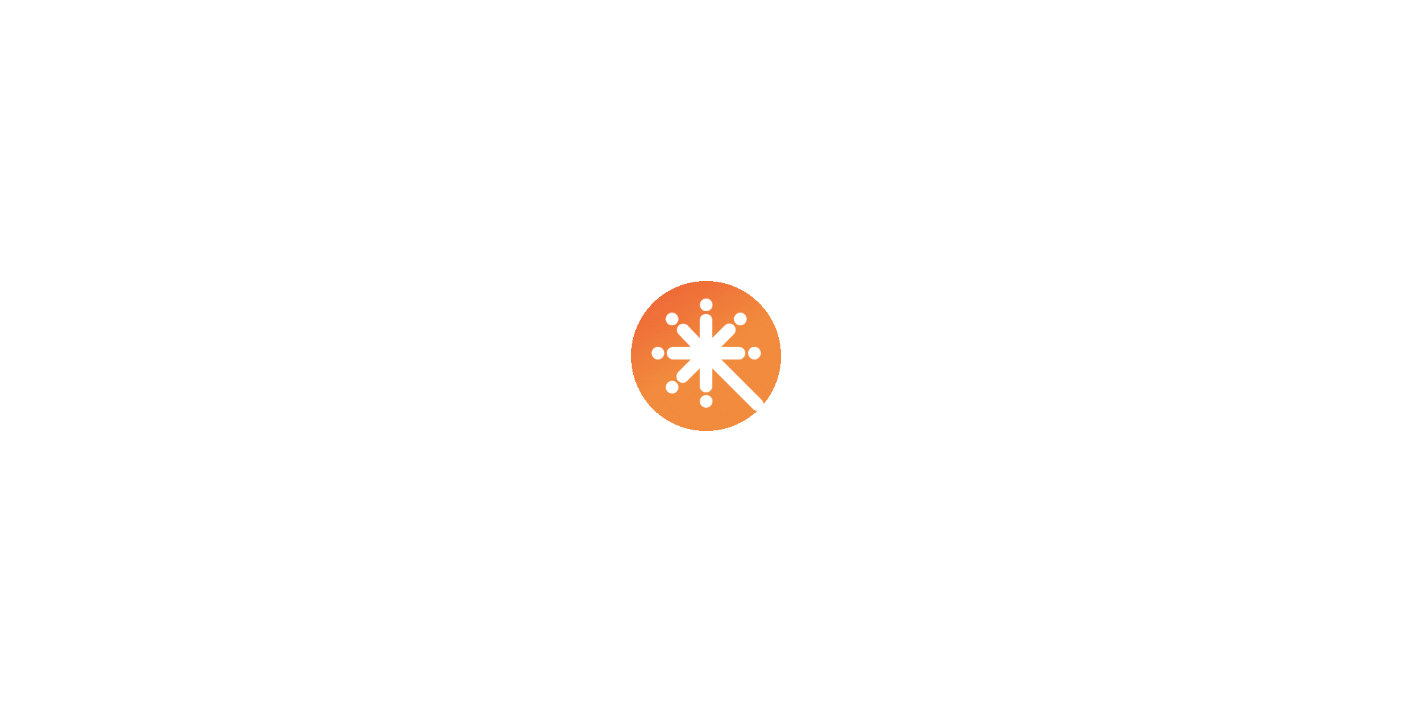 scroll, scrollTop: 0, scrollLeft: 0, axis: both 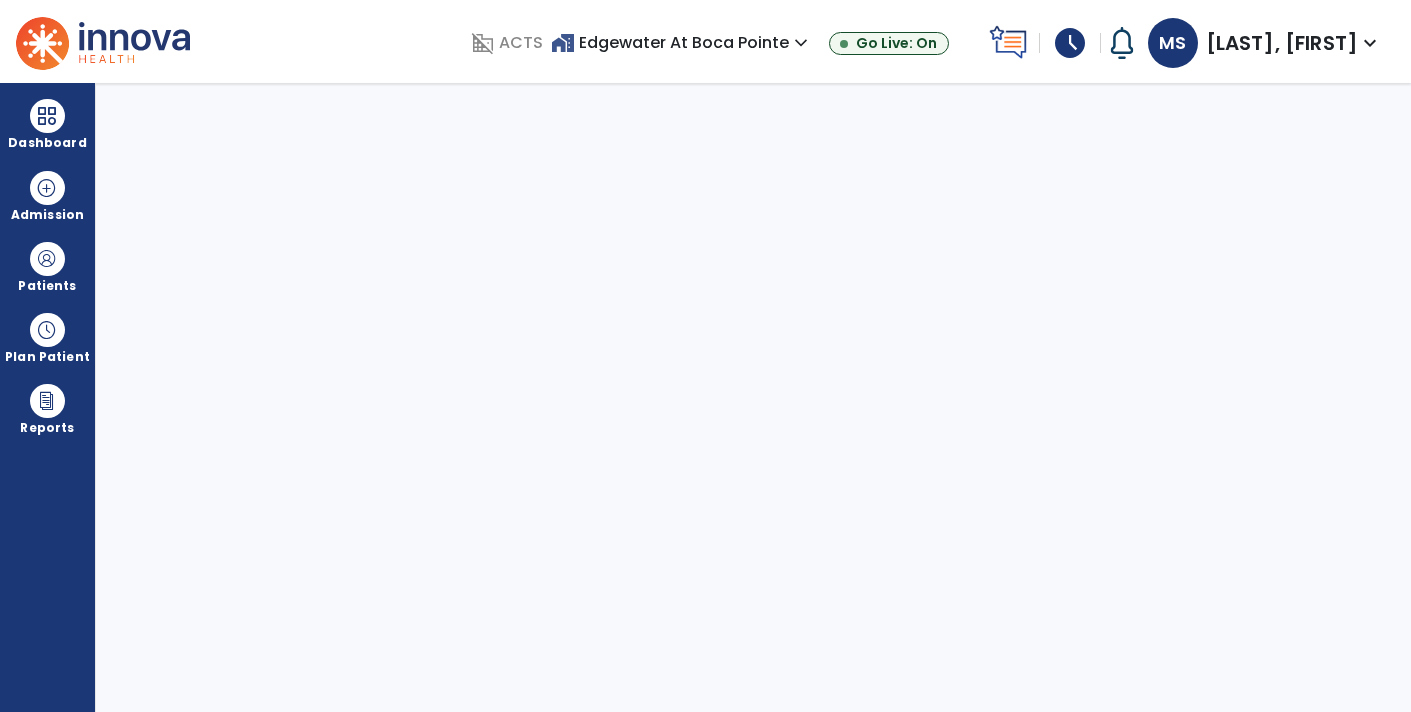 select on "****" 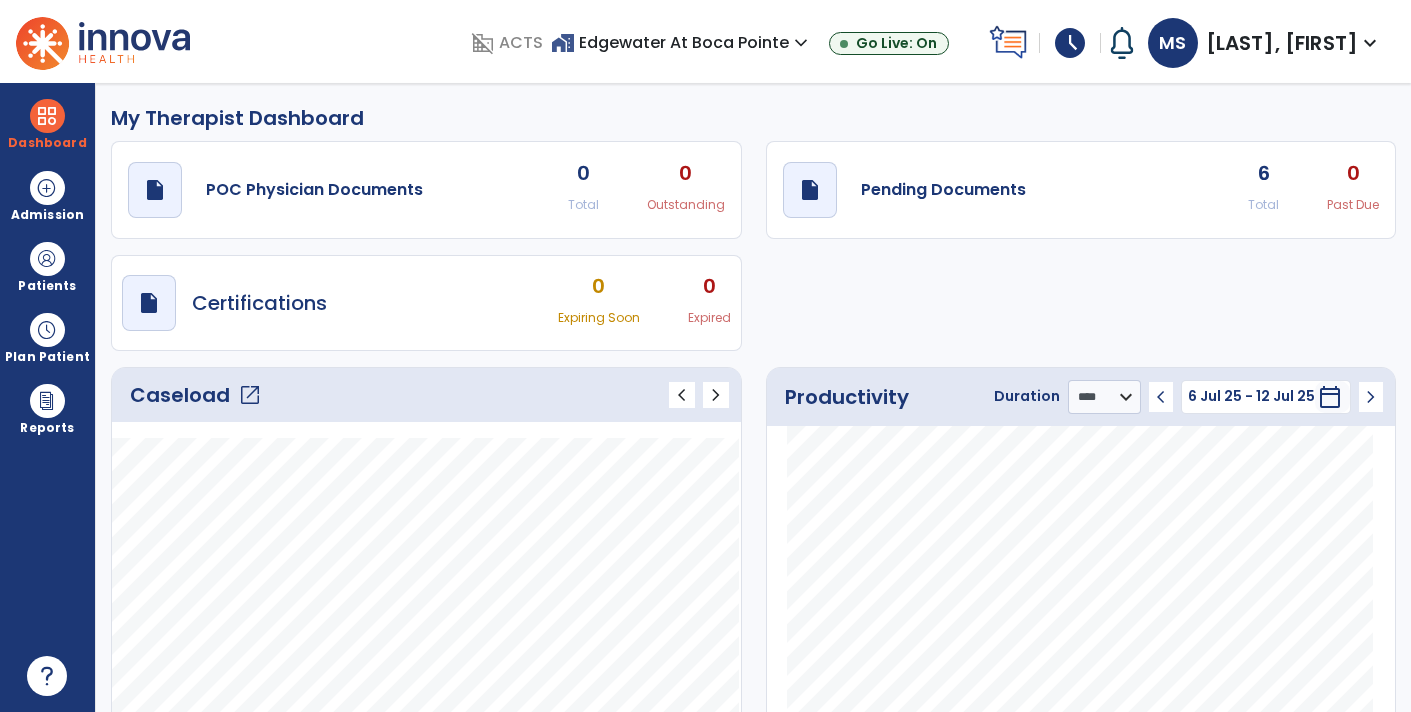 click 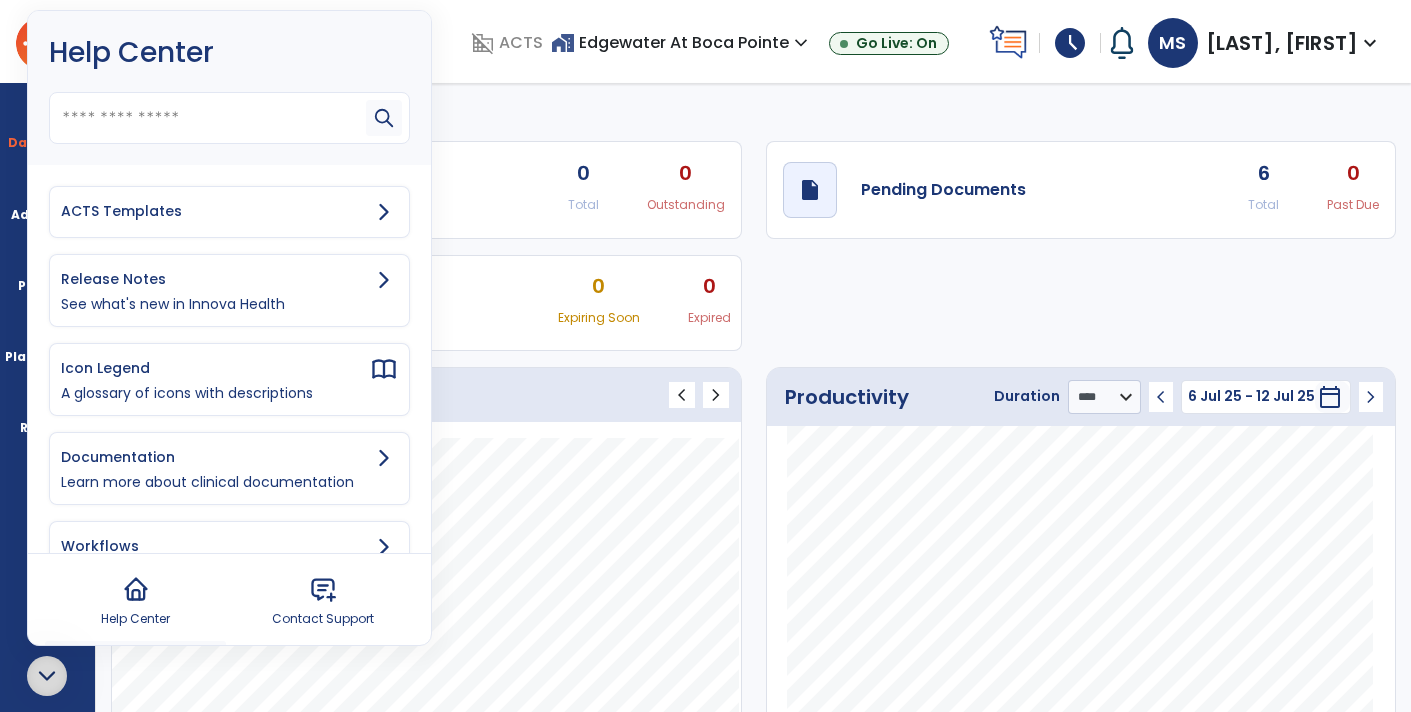 click on "ACTS Templates" at bounding box center [229, 212] 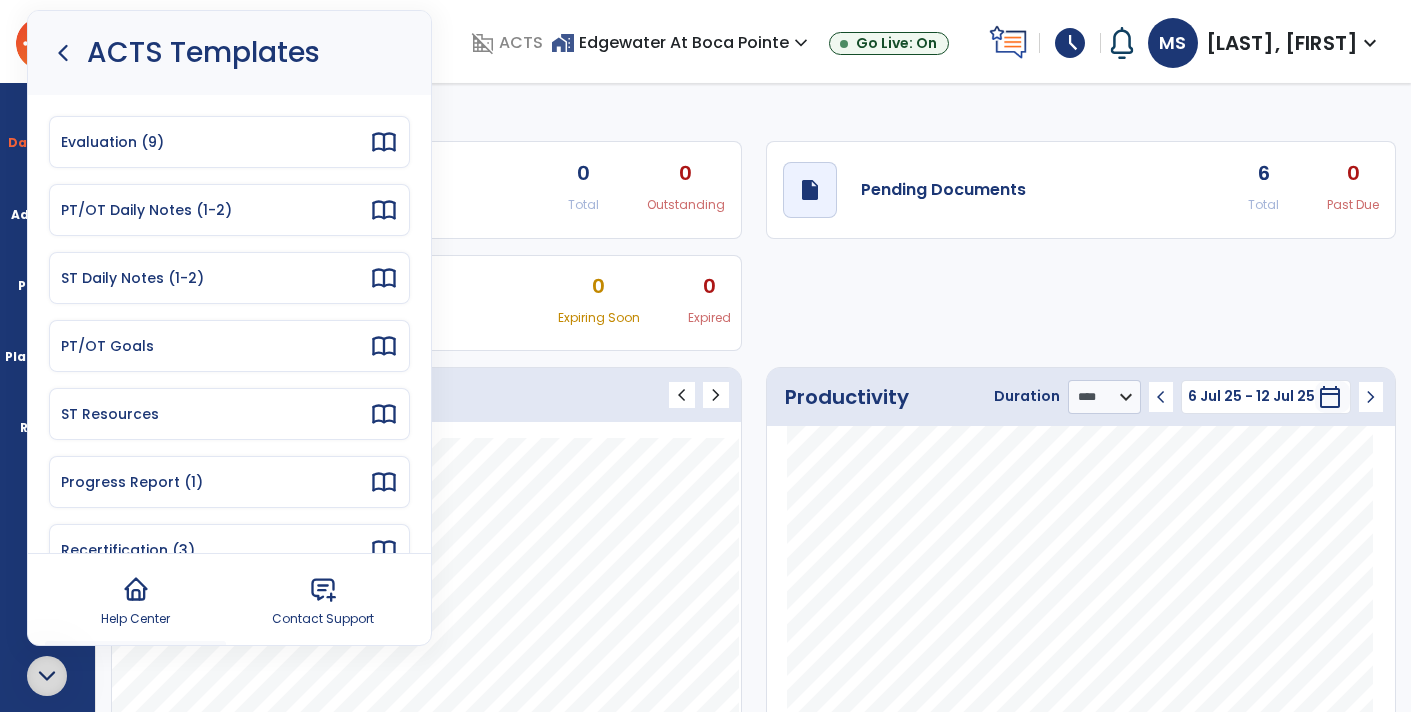 click on "PT/OT Daily Notes (1-2)" at bounding box center (229, 210) 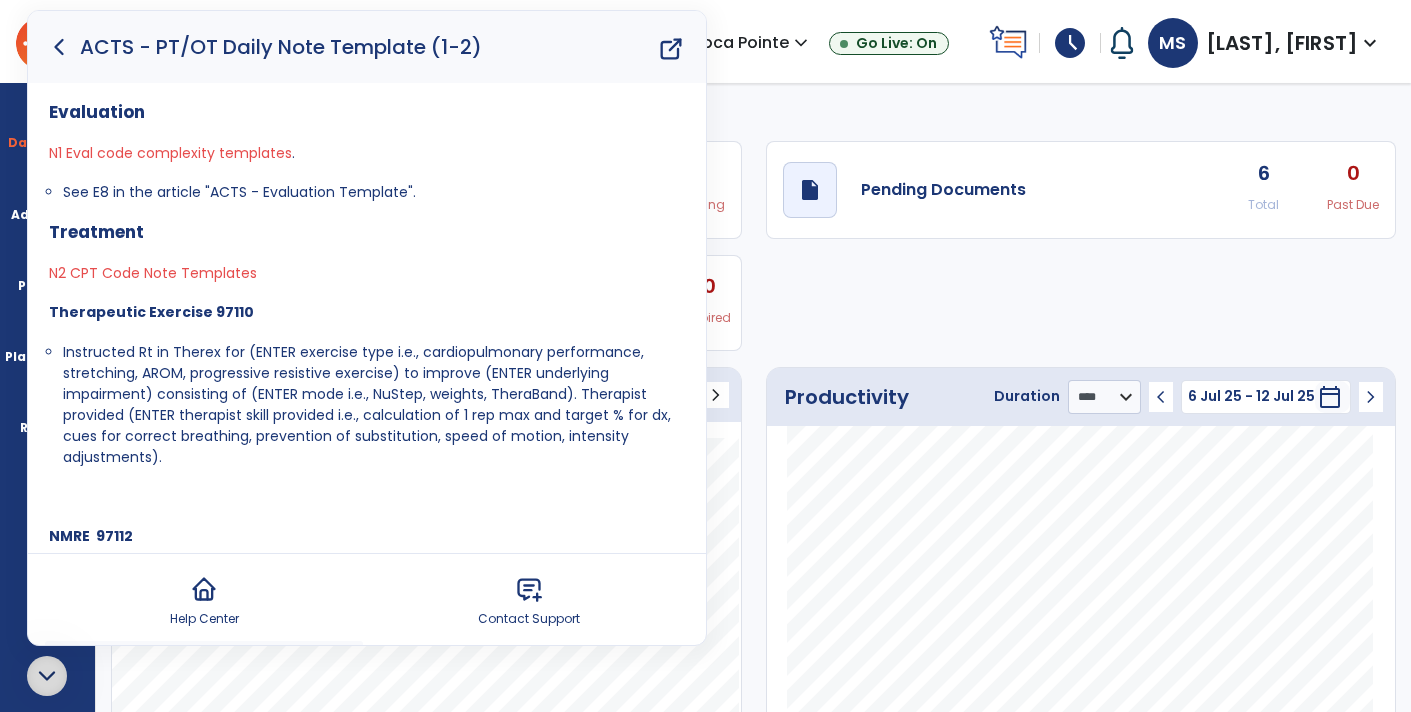 click 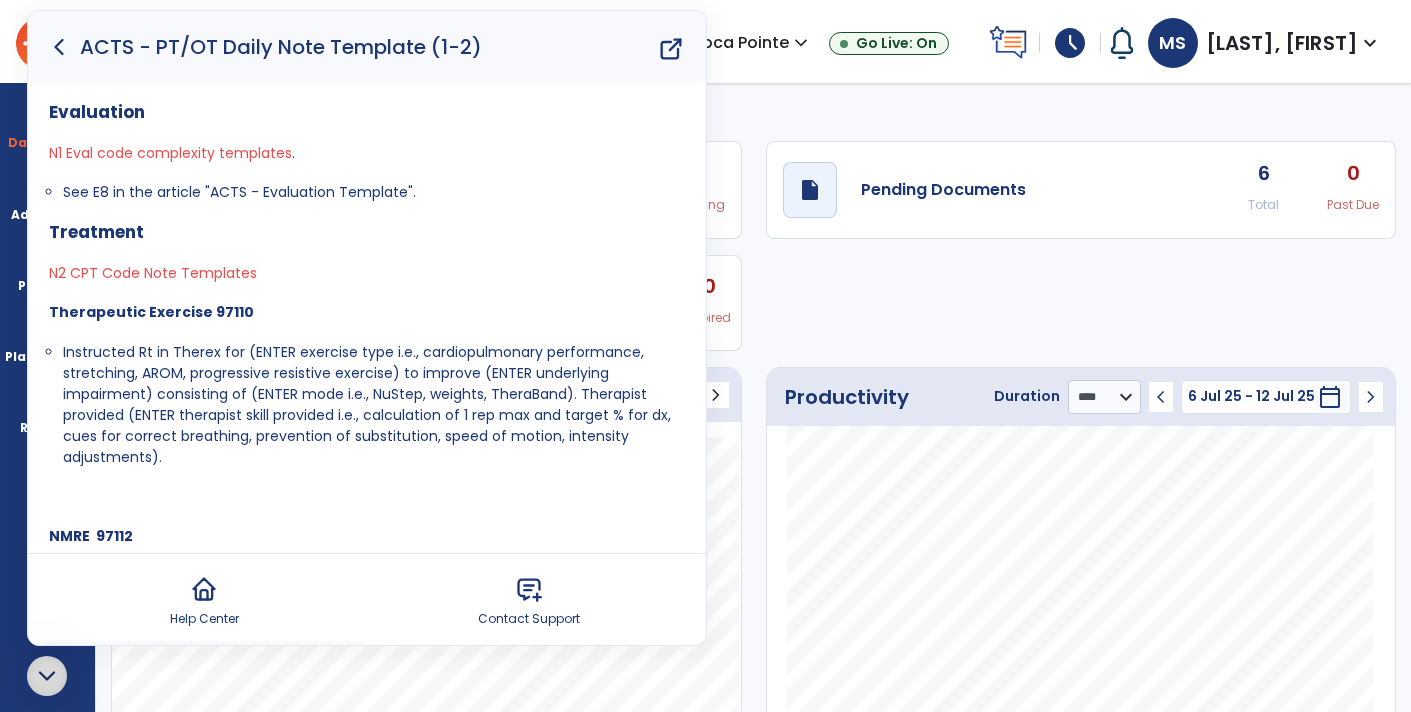 click 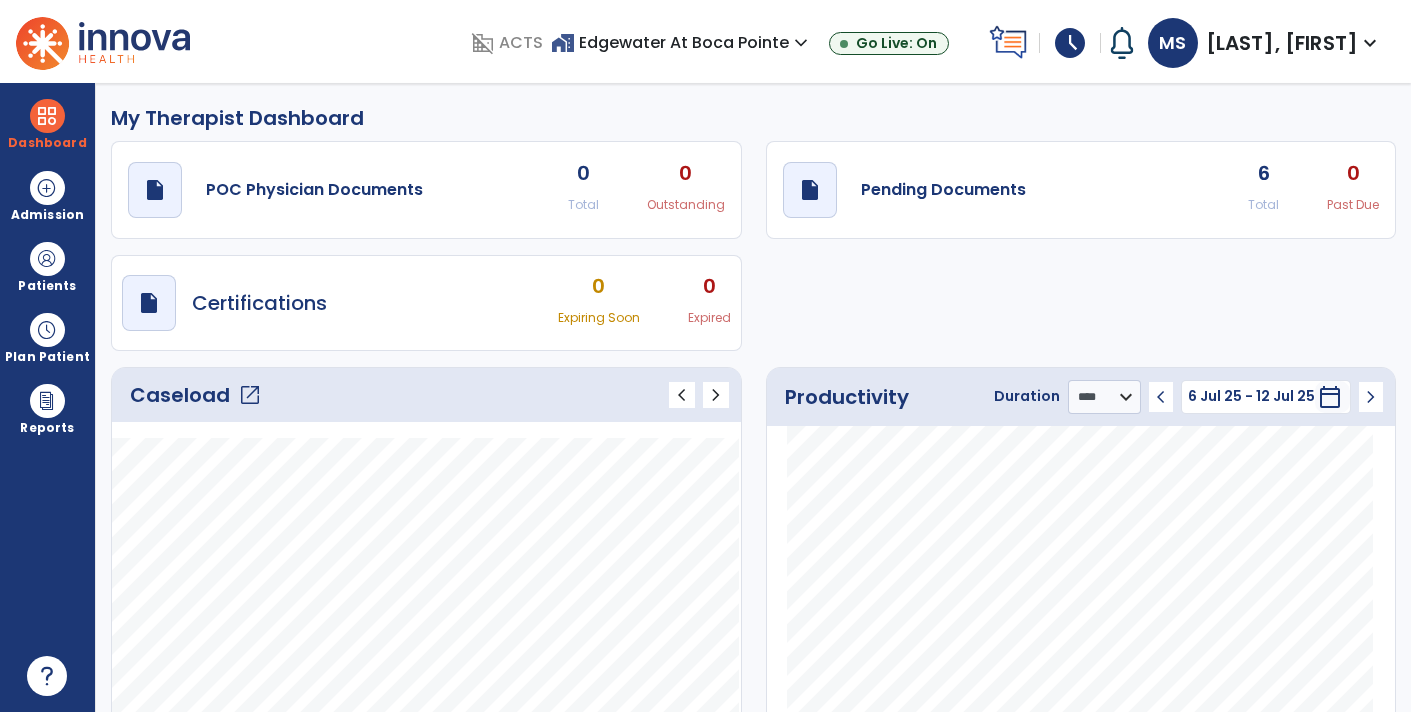 click on "Caseload   open_in_new" 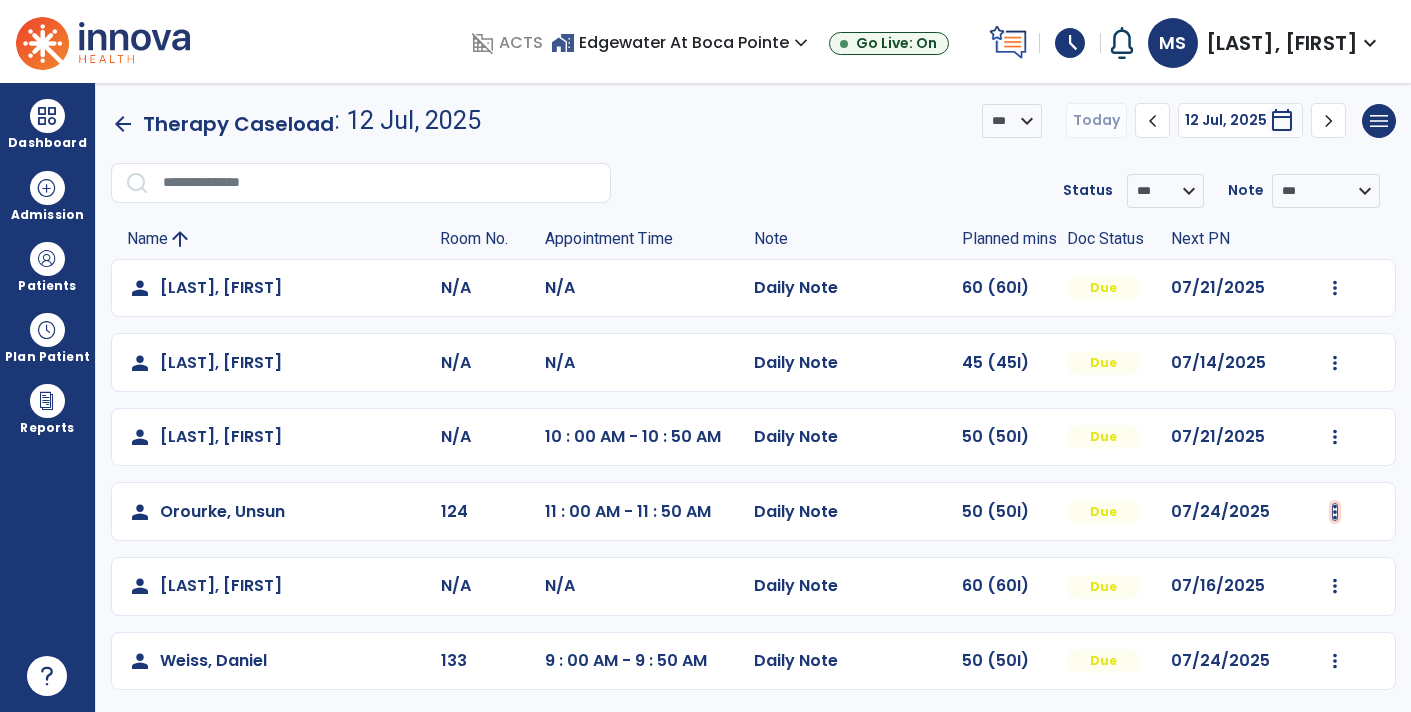 click at bounding box center (1335, 288) 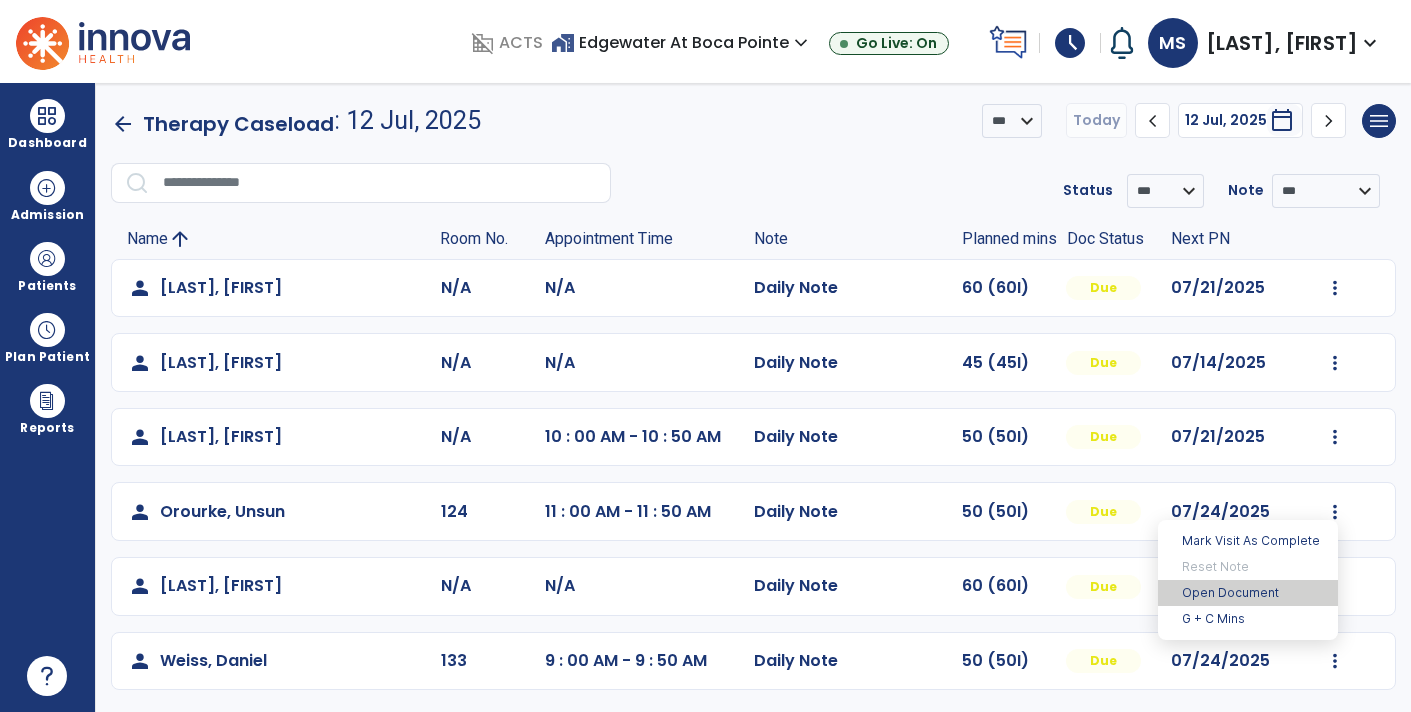 click on "Open Document" at bounding box center [1248, 593] 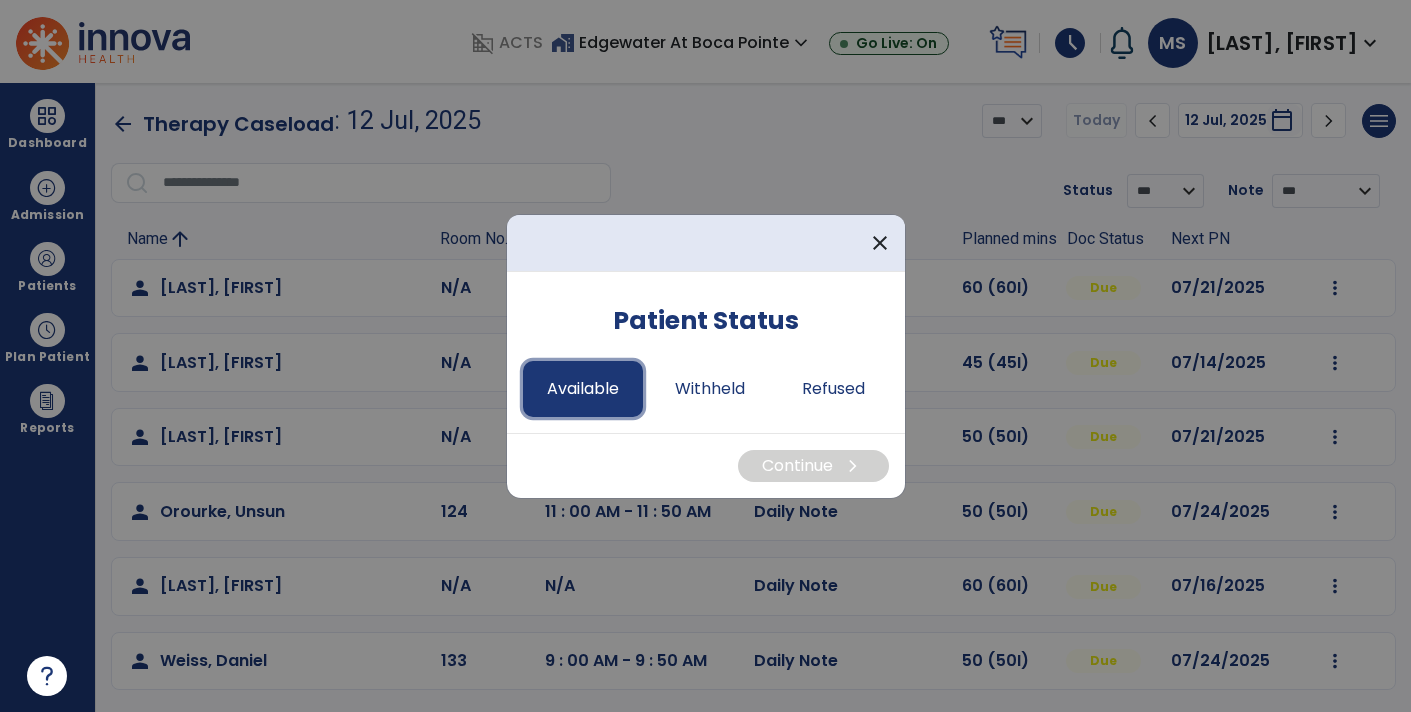 click on "Available" at bounding box center (583, 389) 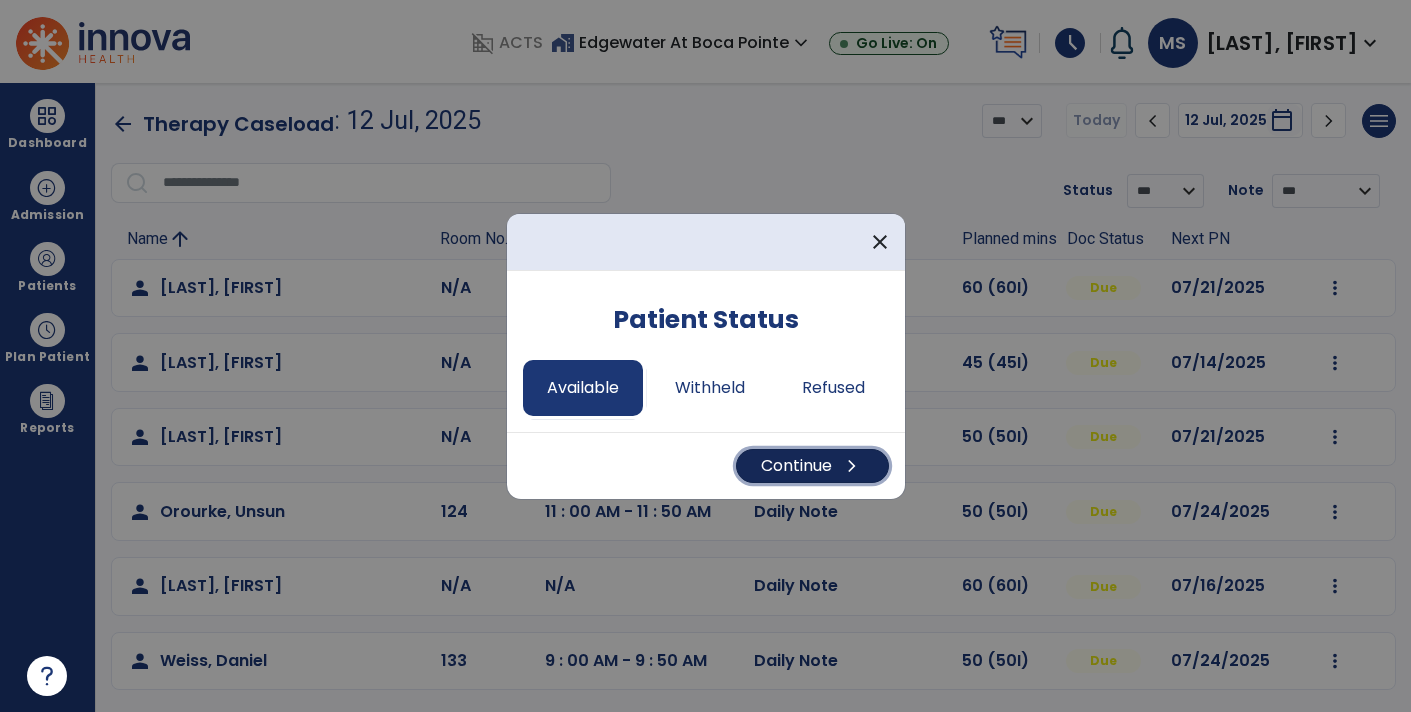 click on "Continue   chevron_right" at bounding box center (812, 466) 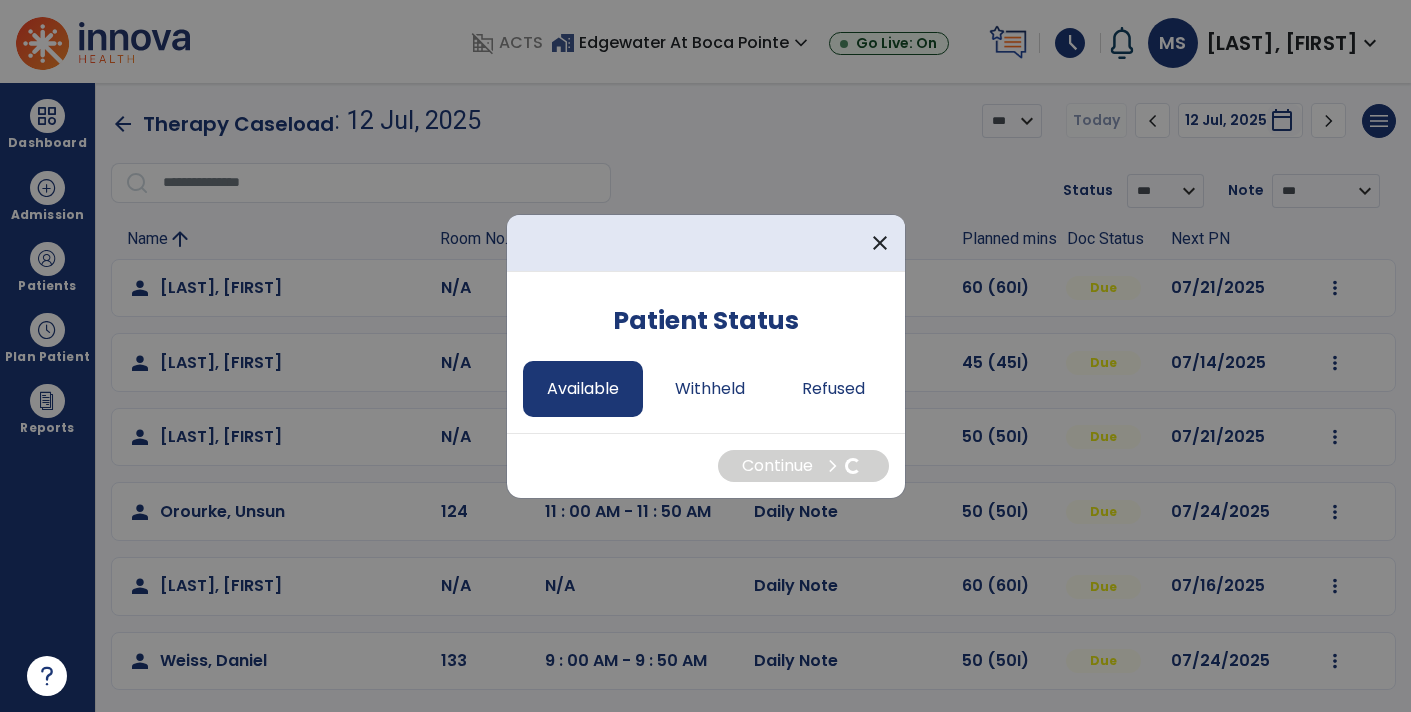 select on "*" 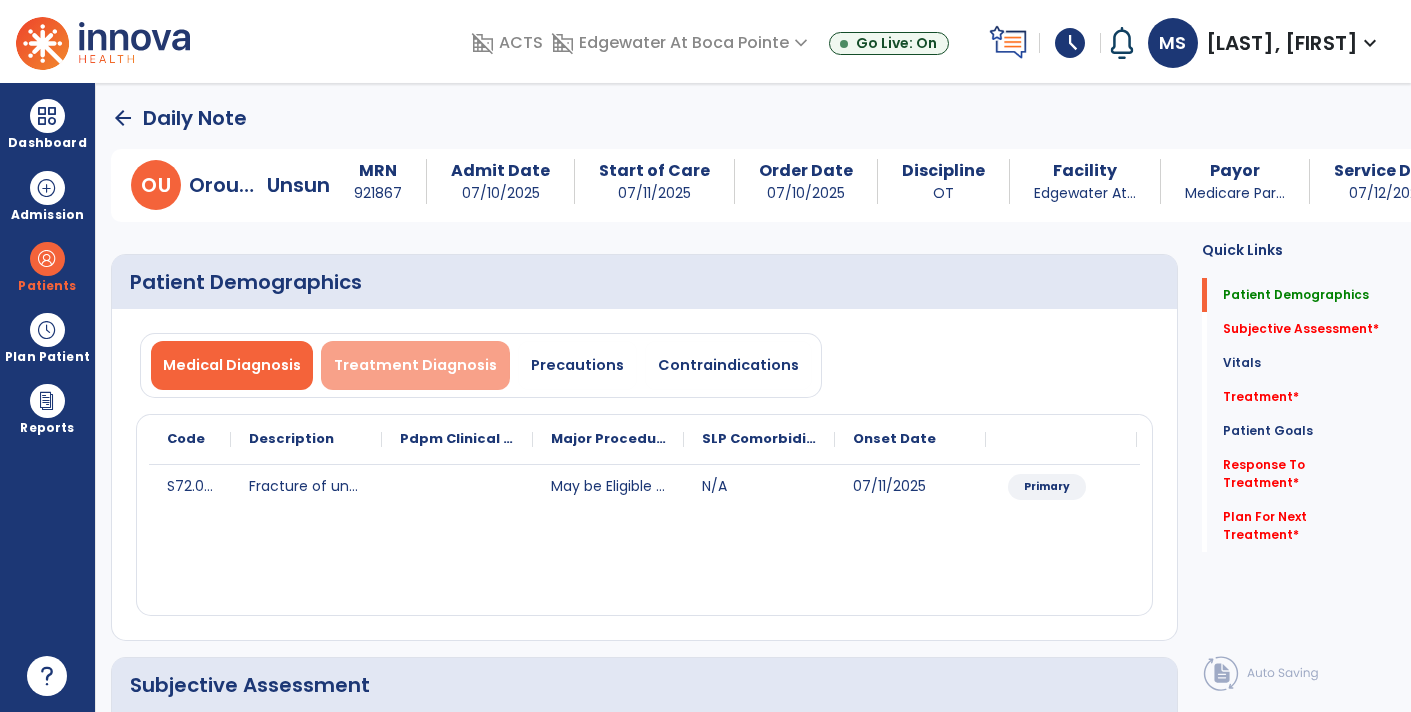 click on "Treatment Diagnosis" at bounding box center [415, 365] 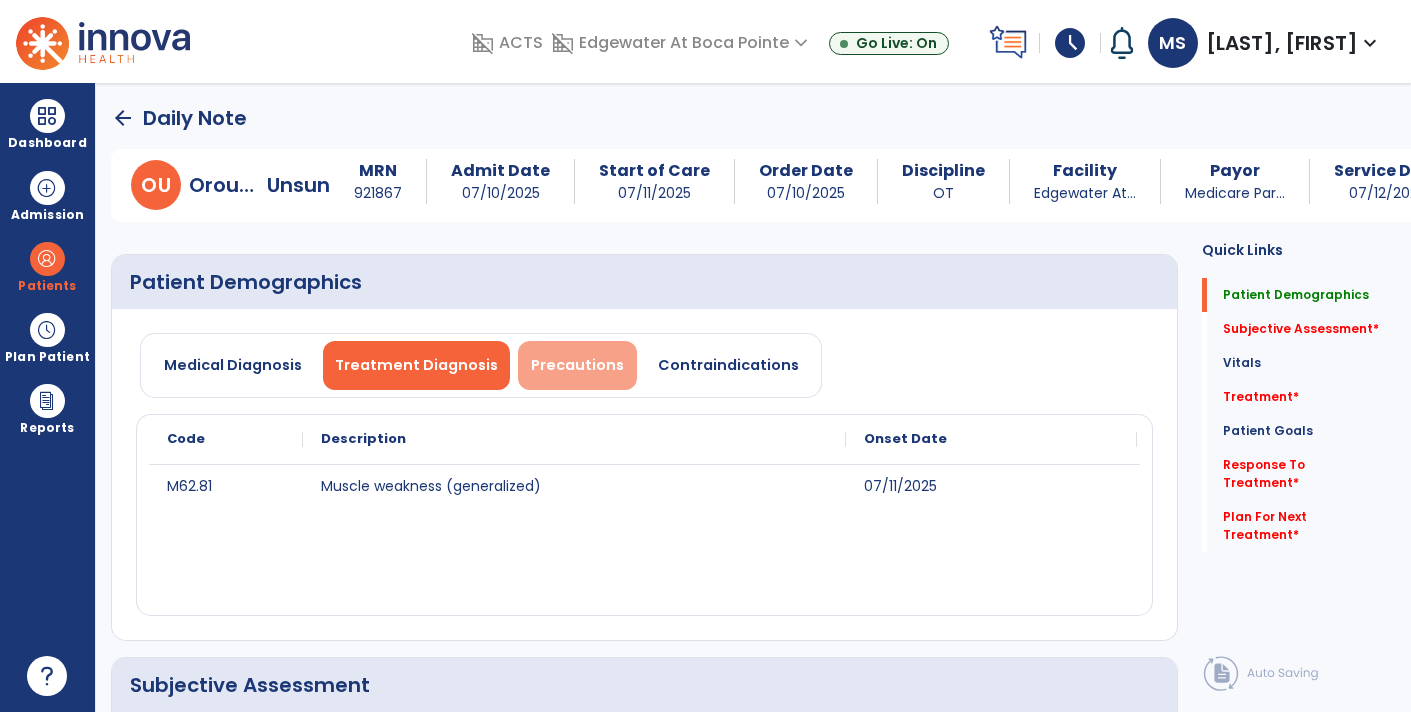 click on "Precautions" at bounding box center (577, 365) 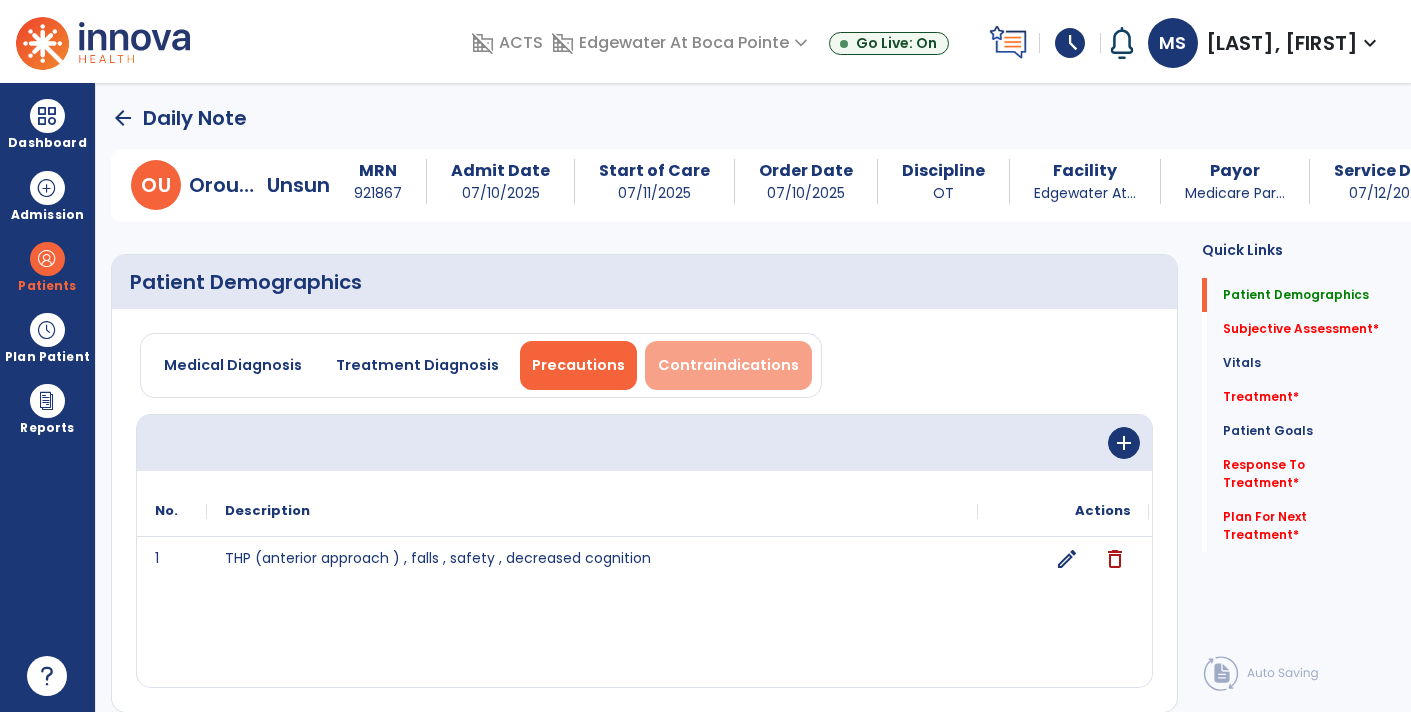 click on "Contraindications" at bounding box center [728, 365] 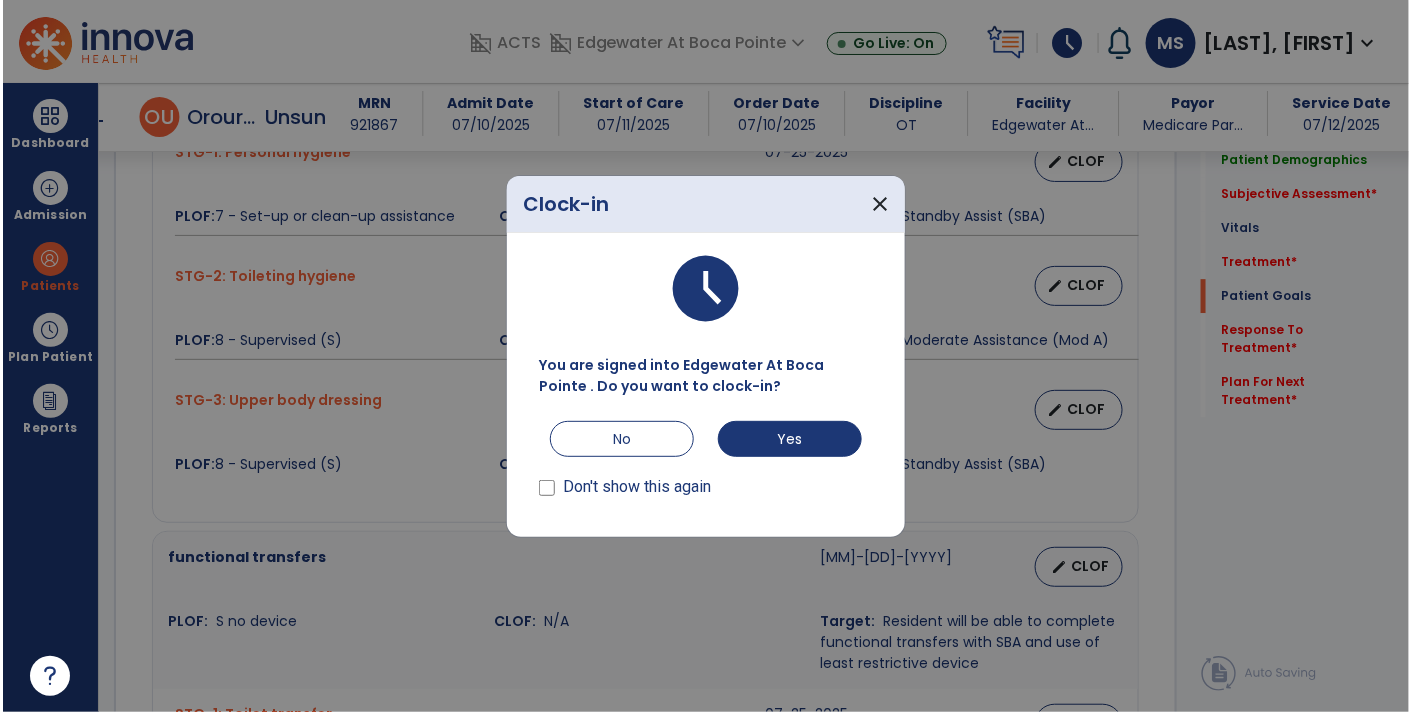 scroll, scrollTop: 1817, scrollLeft: 0, axis: vertical 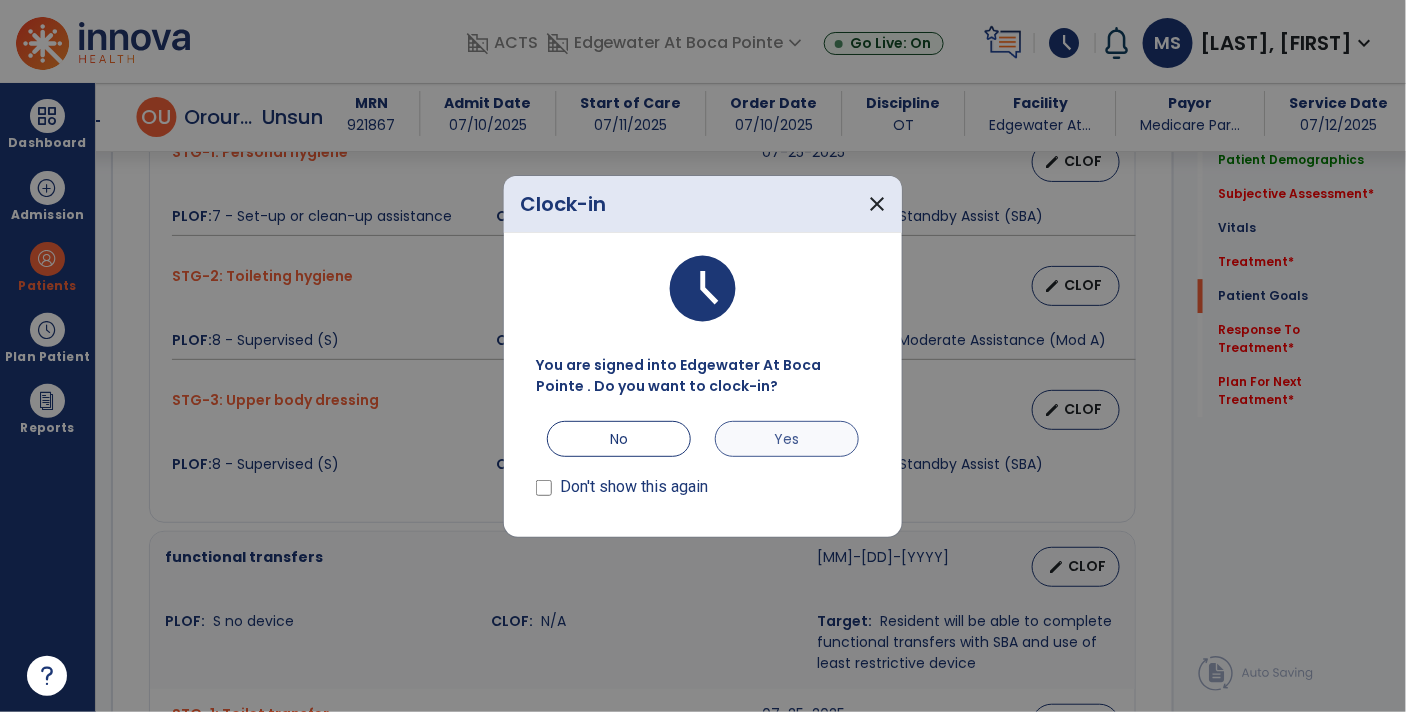 click on "Yes" at bounding box center (787, 439) 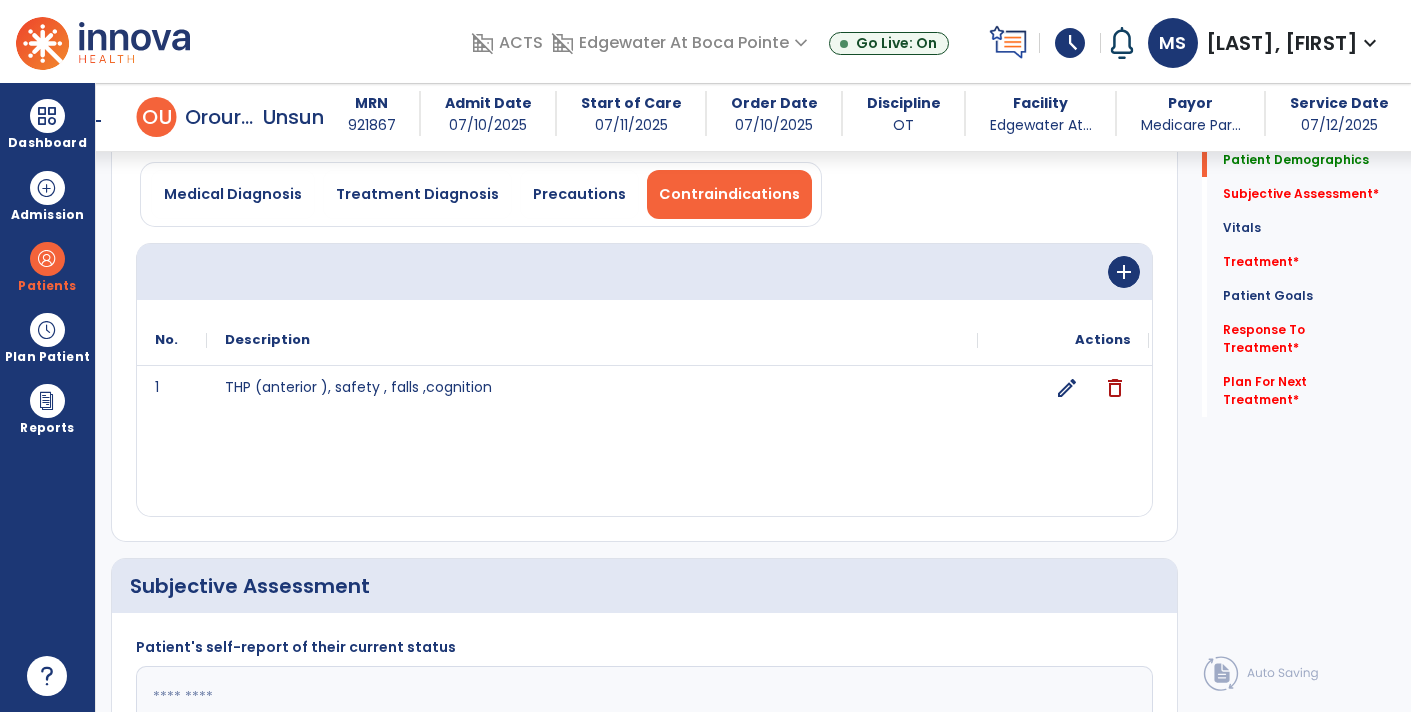 scroll, scrollTop: 0, scrollLeft: 0, axis: both 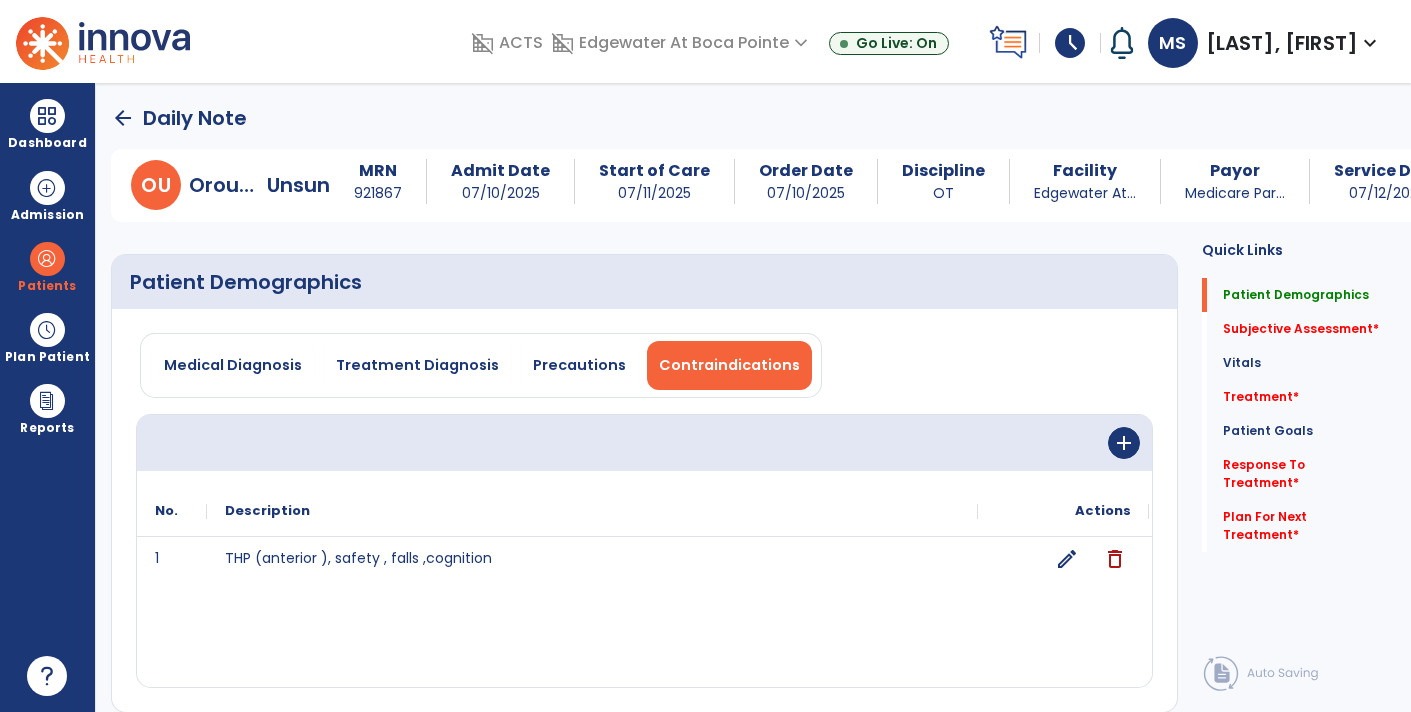 click on "arrow_back" 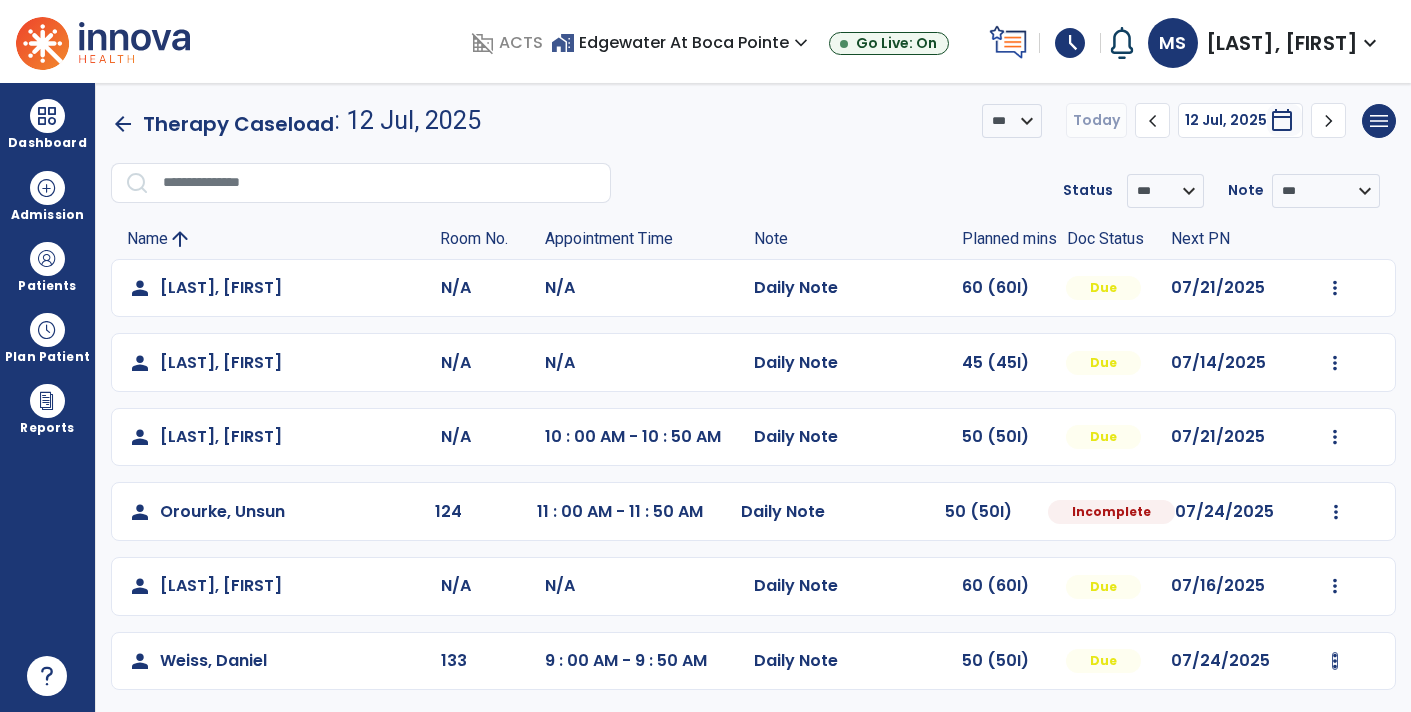 click at bounding box center [1335, 288] 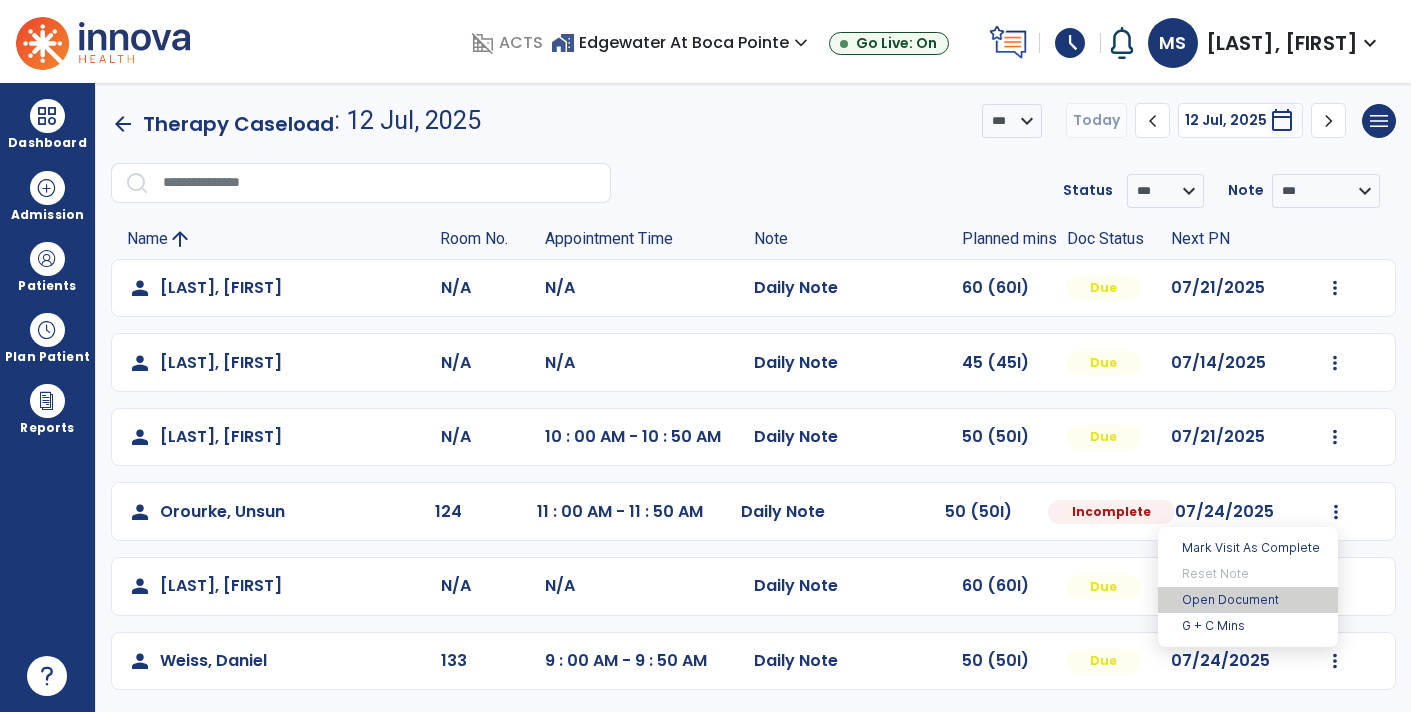click on "Open Document" at bounding box center (1248, 600) 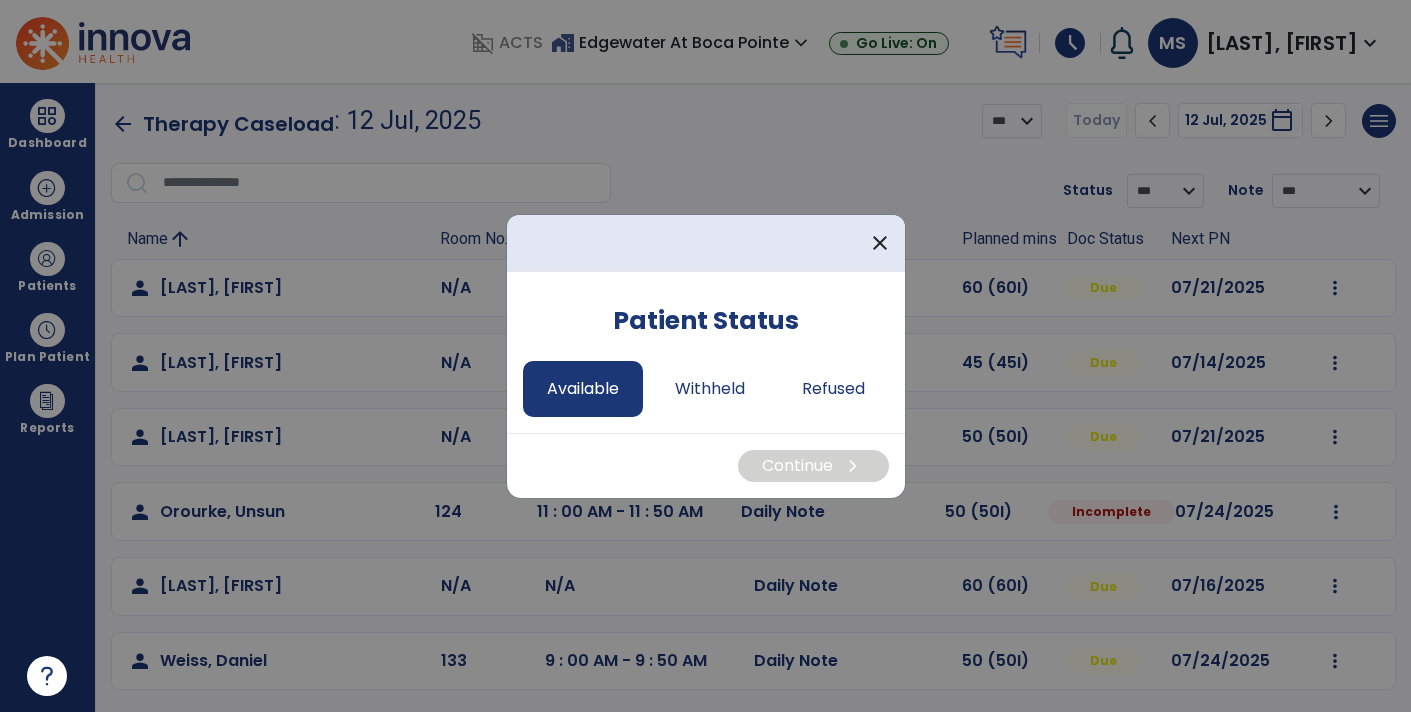 click on "Available" at bounding box center (583, 389) 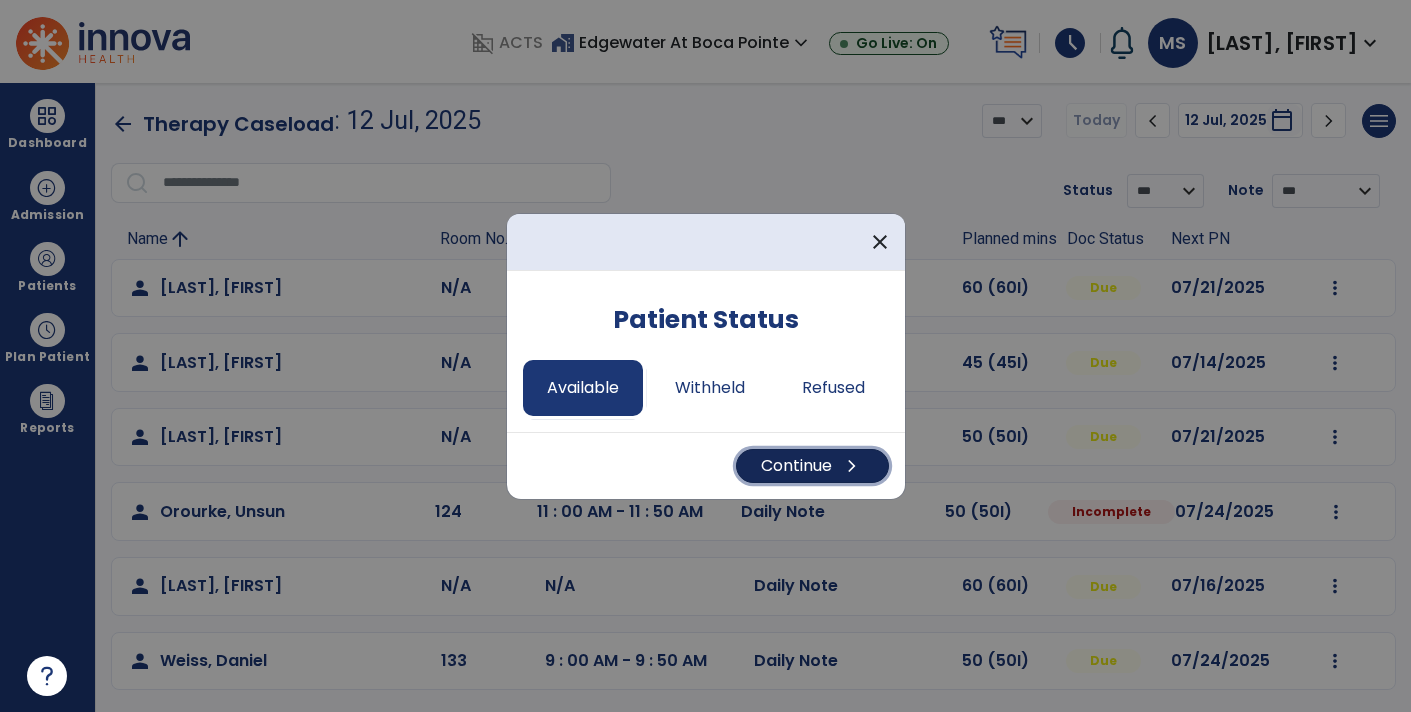 click on "Continue   chevron_right" at bounding box center [812, 466] 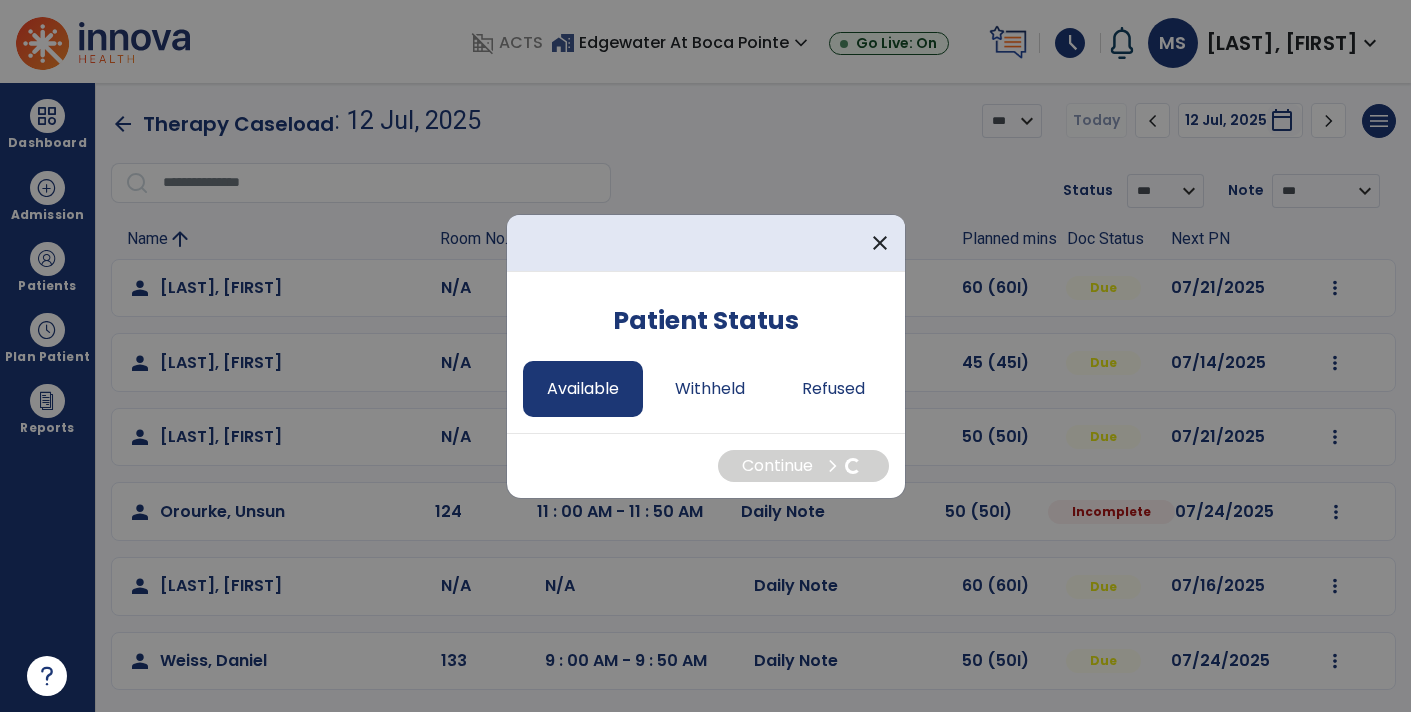 select on "*" 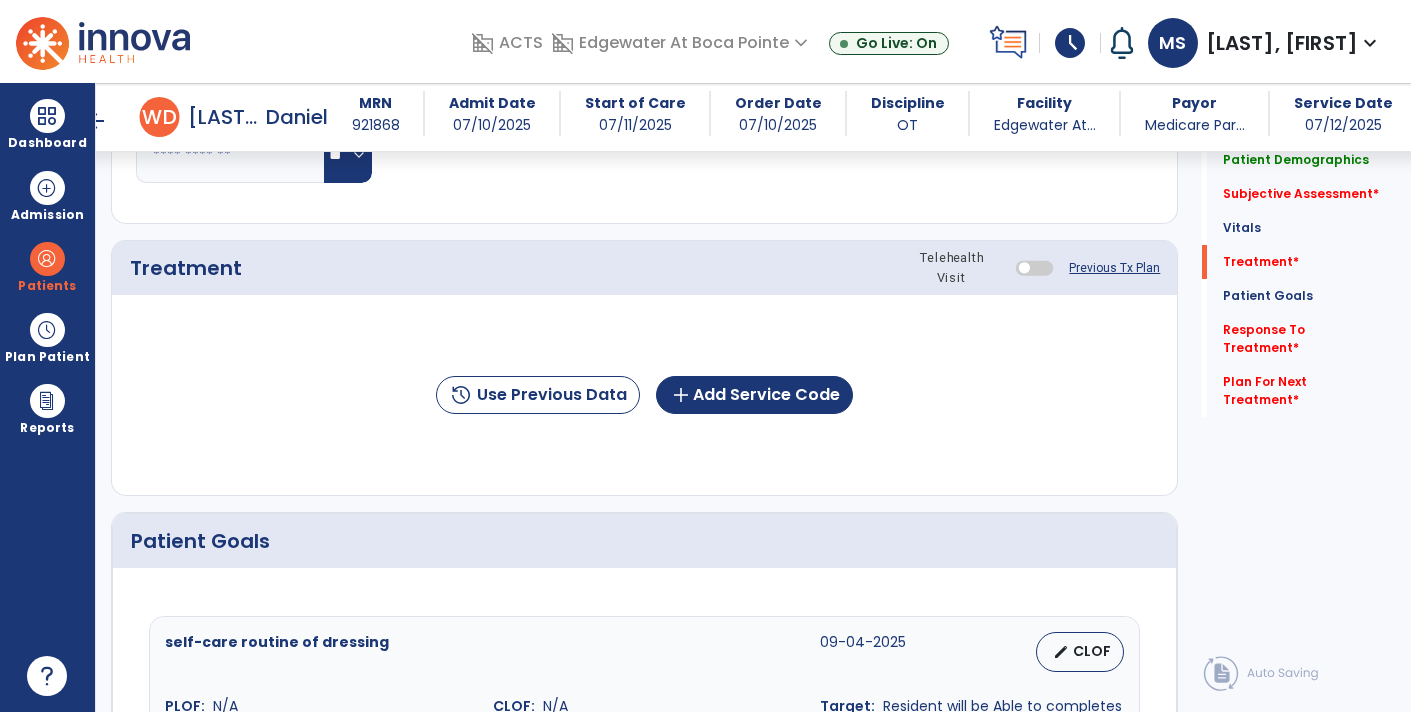 scroll, scrollTop: 0, scrollLeft: 0, axis: both 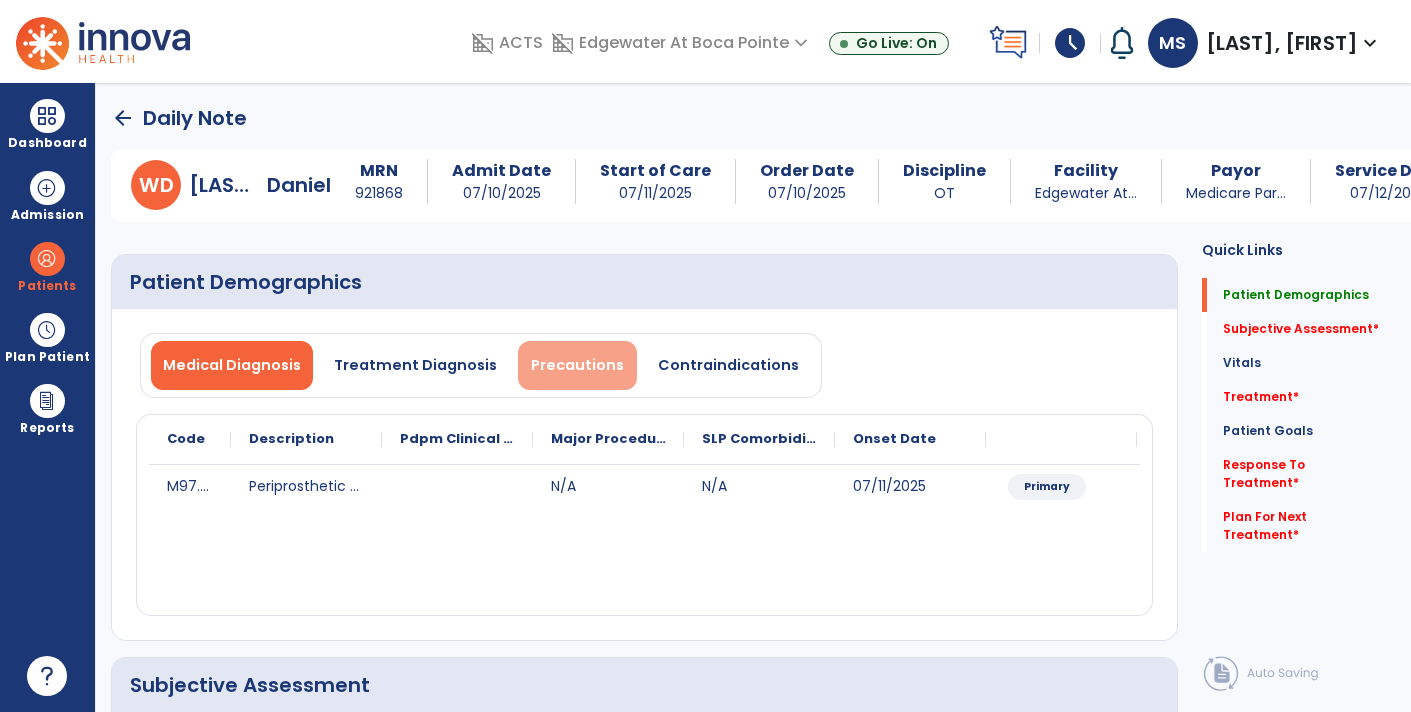 click on "Precautions" at bounding box center (577, 365) 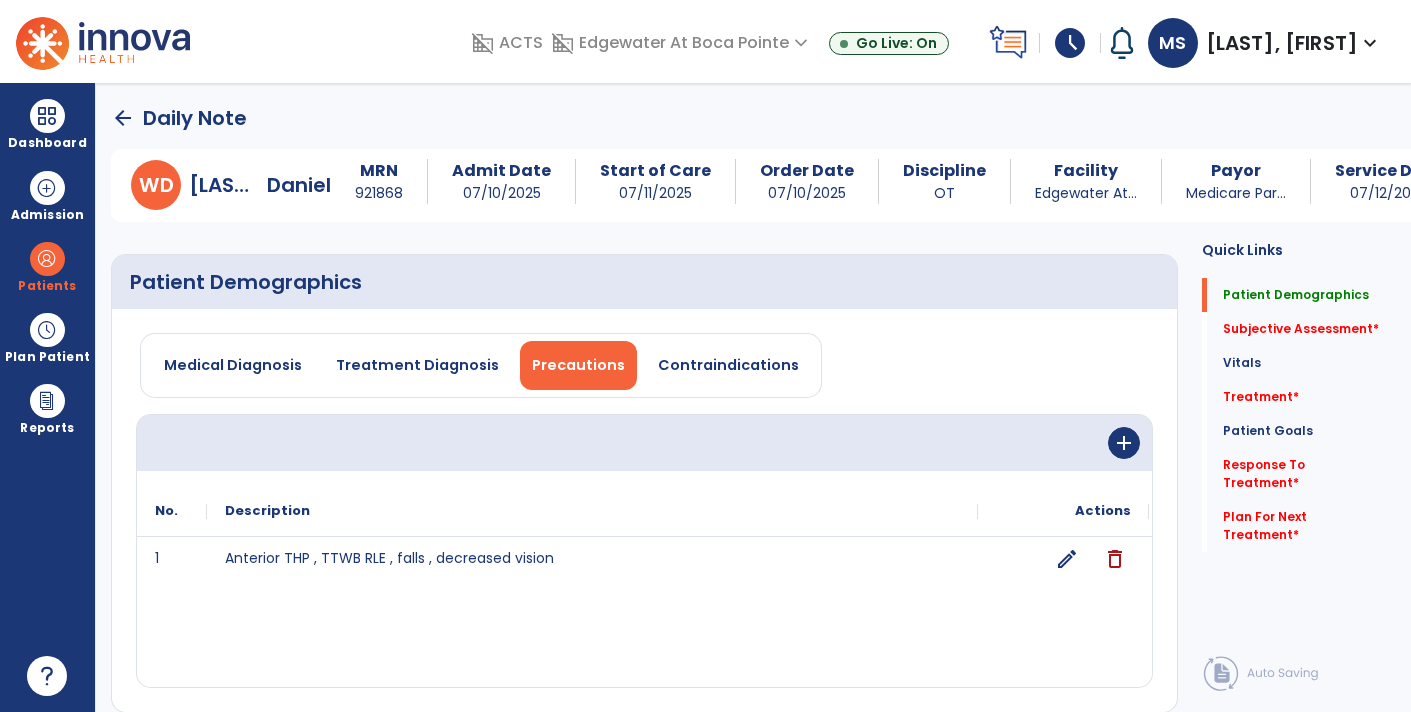 click on "arrow_back" 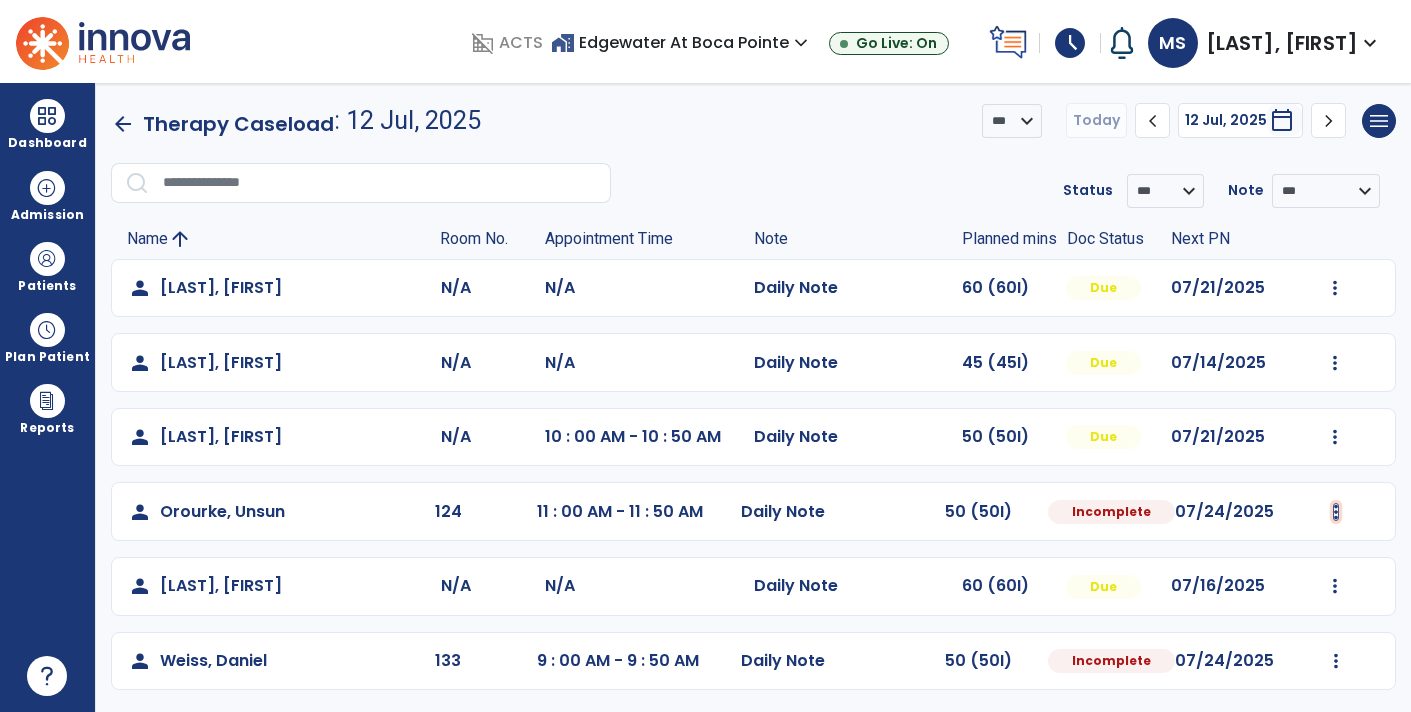 click at bounding box center [1335, 288] 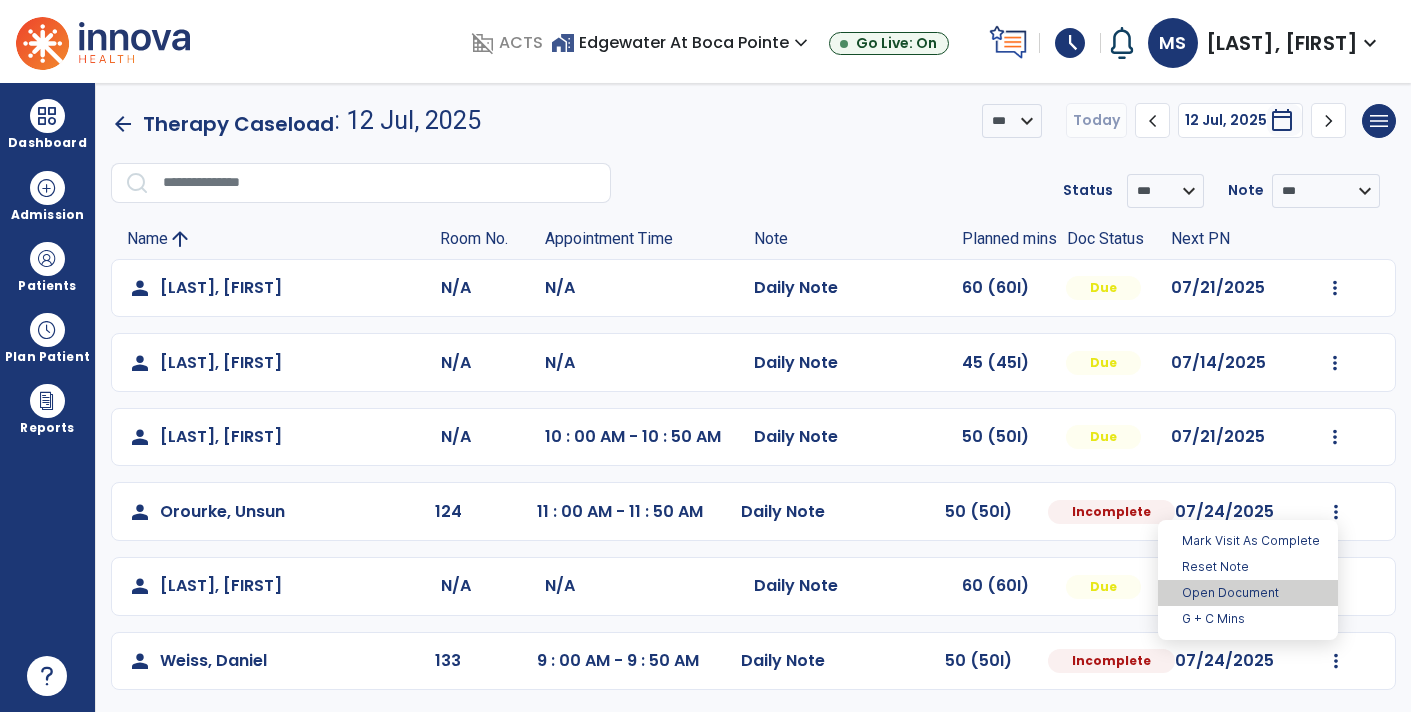 click on "Open Document" at bounding box center (1248, 593) 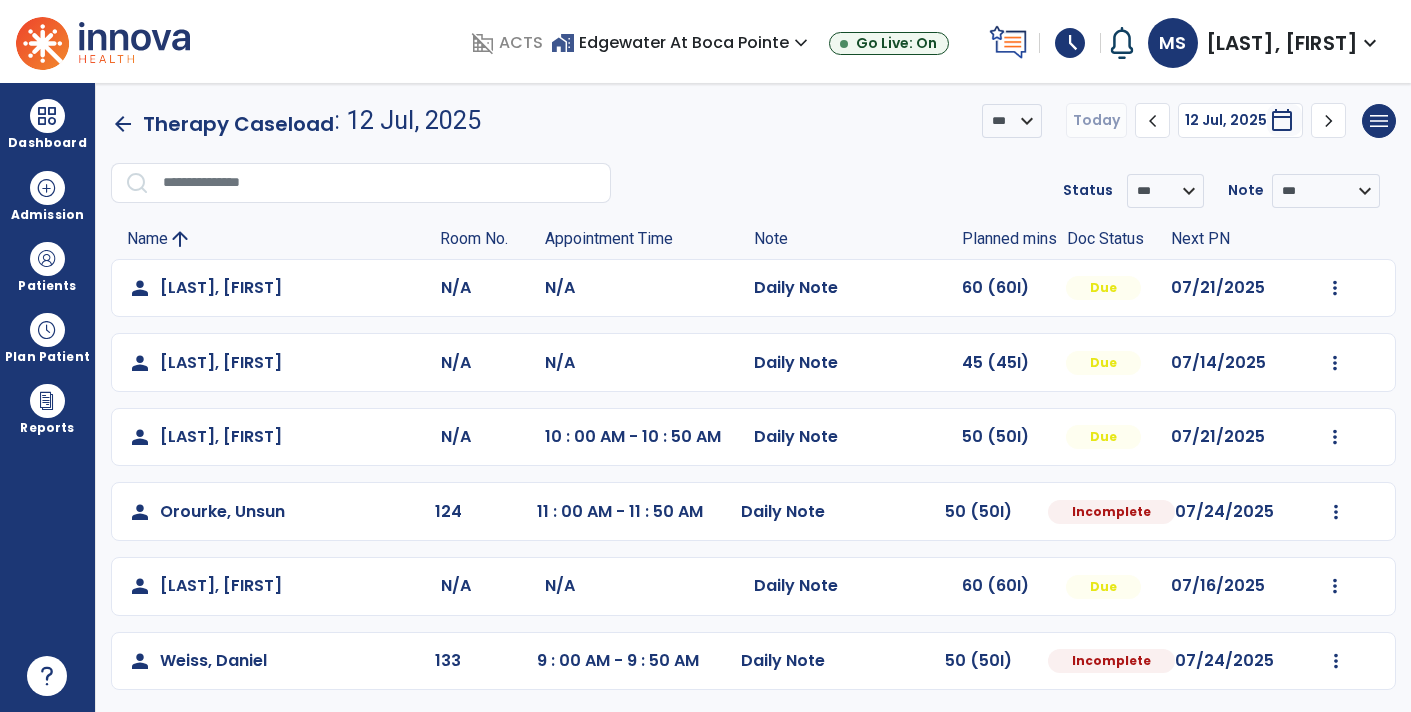 select on "*" 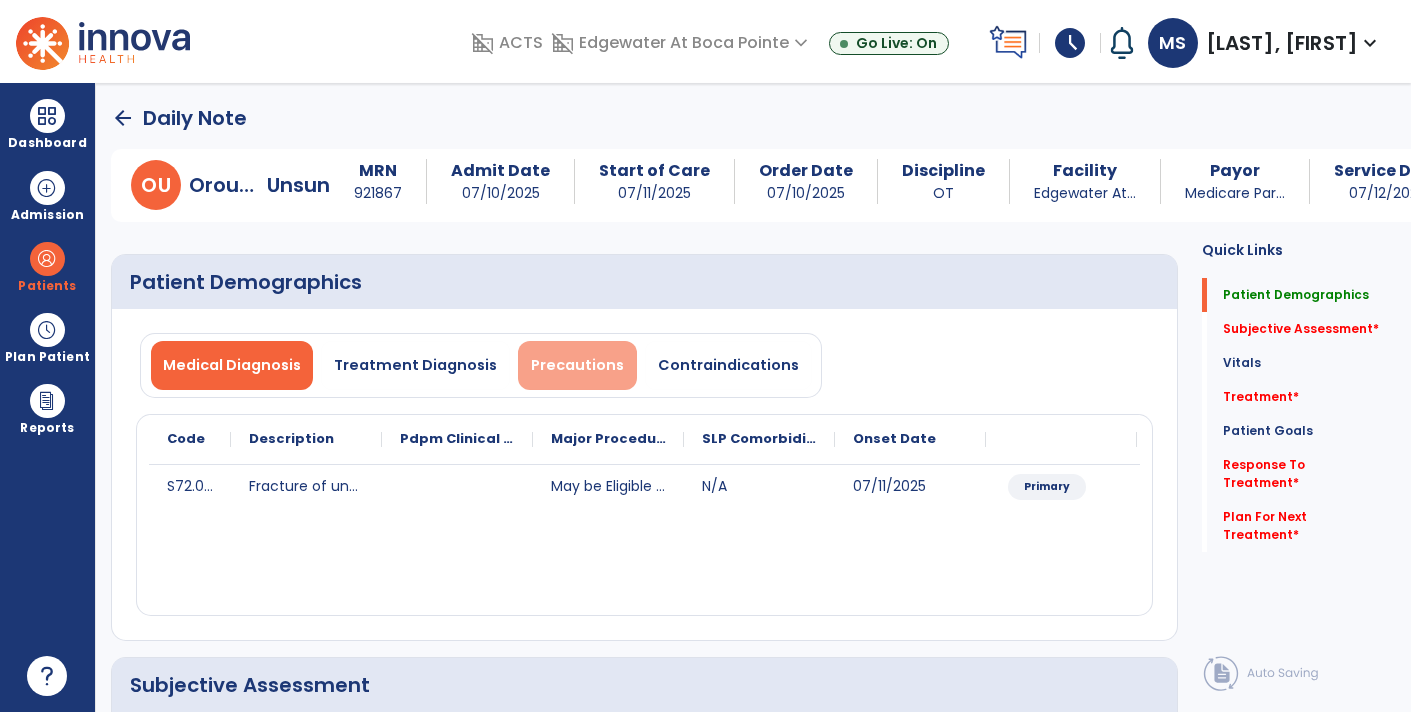 click on "Precautions" at bounding box center (577, 365) 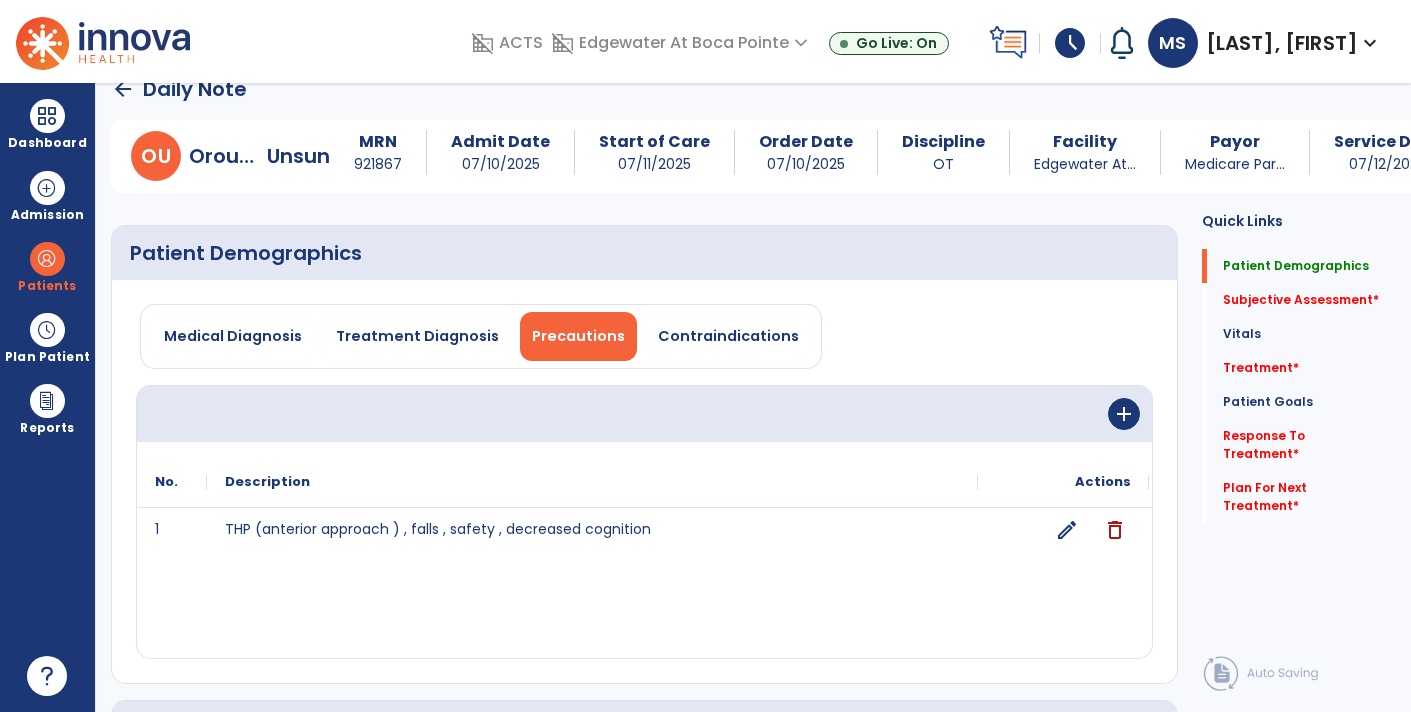 scroll, scrollTop: 23, scrollLeft: 0, axis: vertical 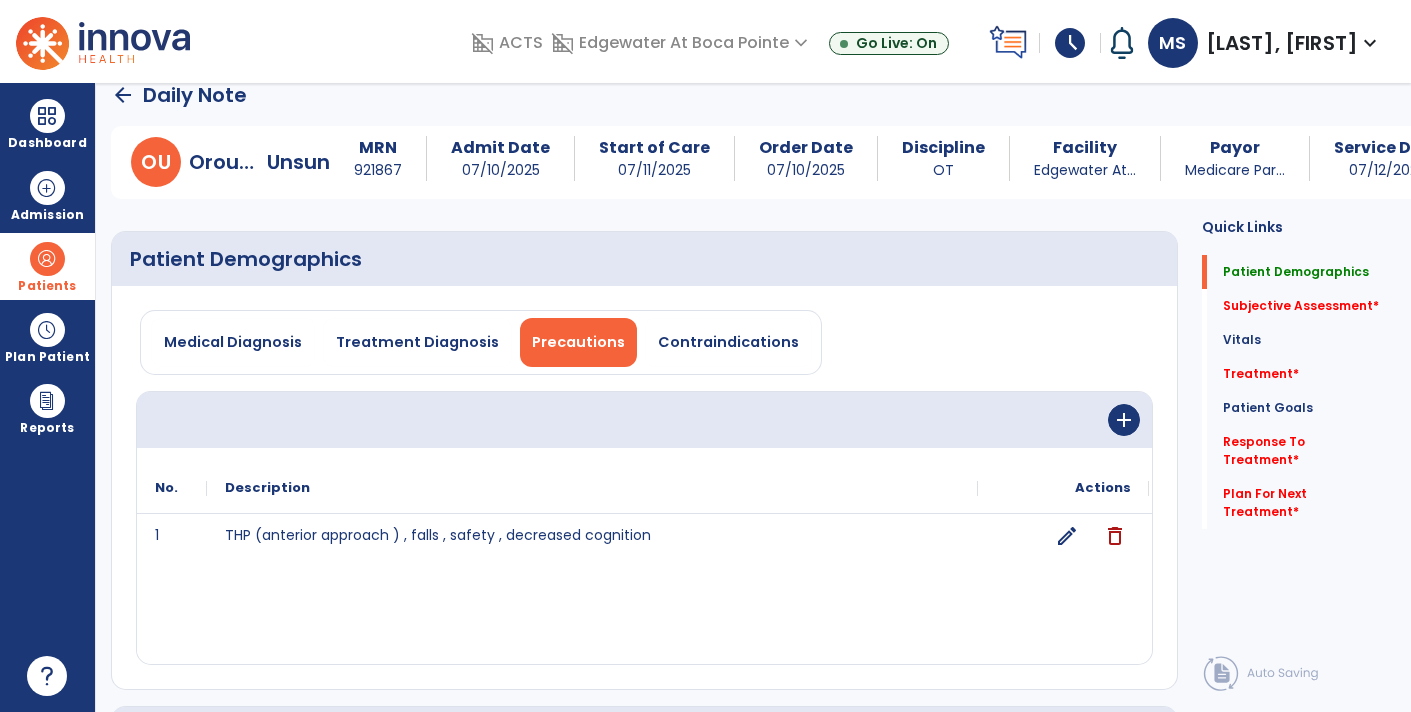 click at bounding box center [47, 259] 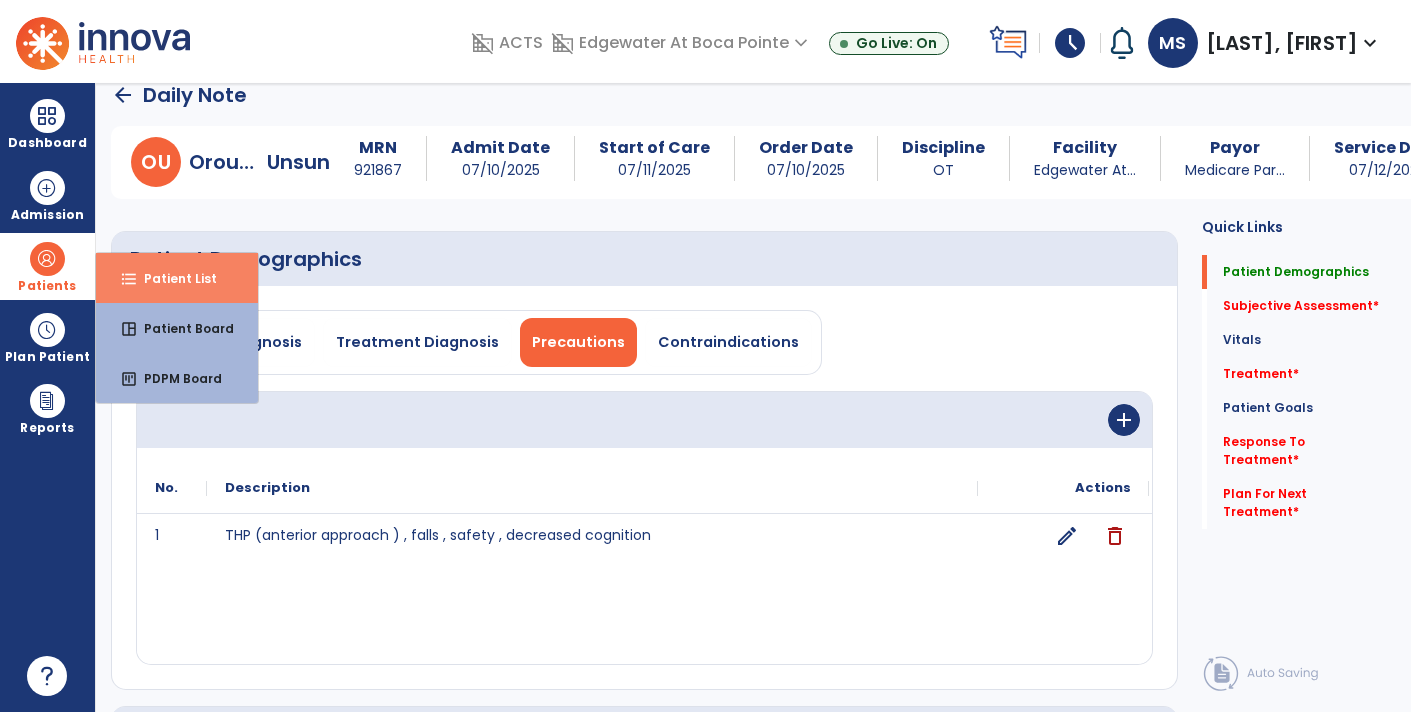 click on "Patient List" at bounding box center (172, 278) 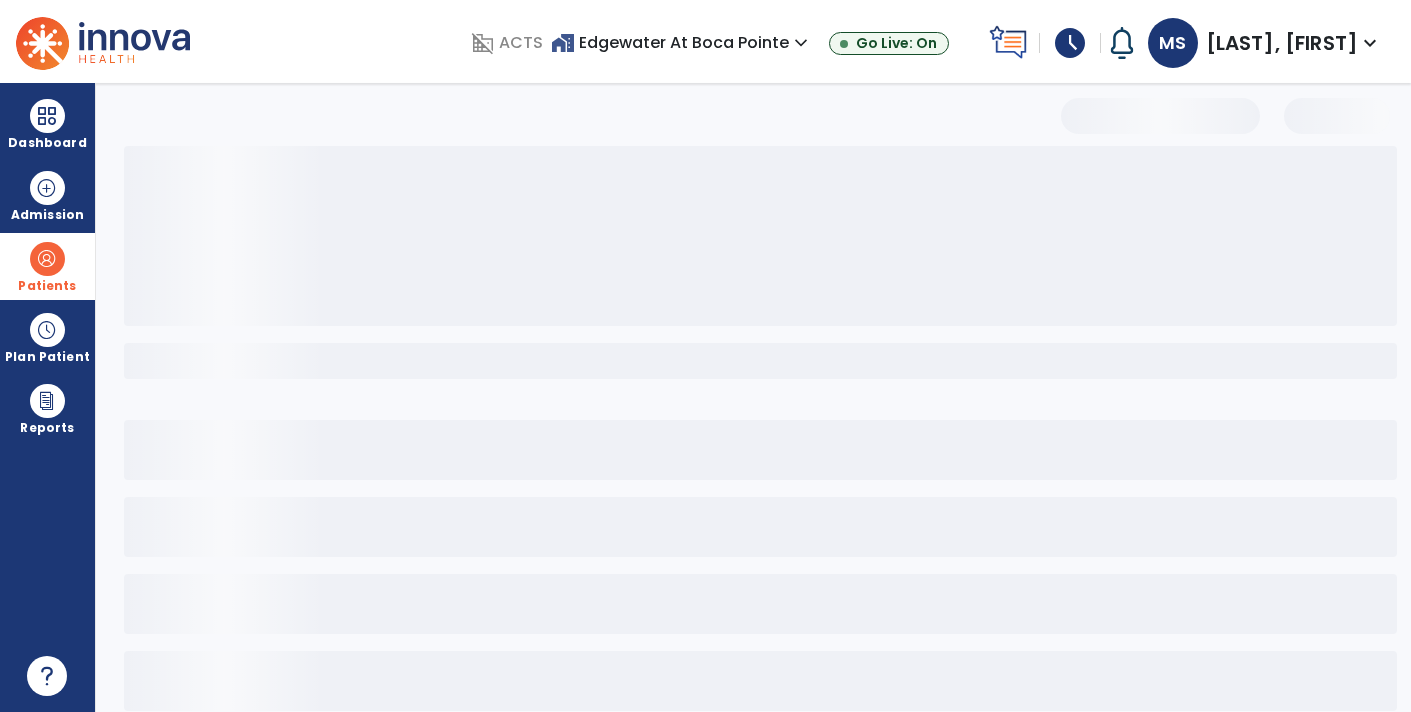 select on "***" 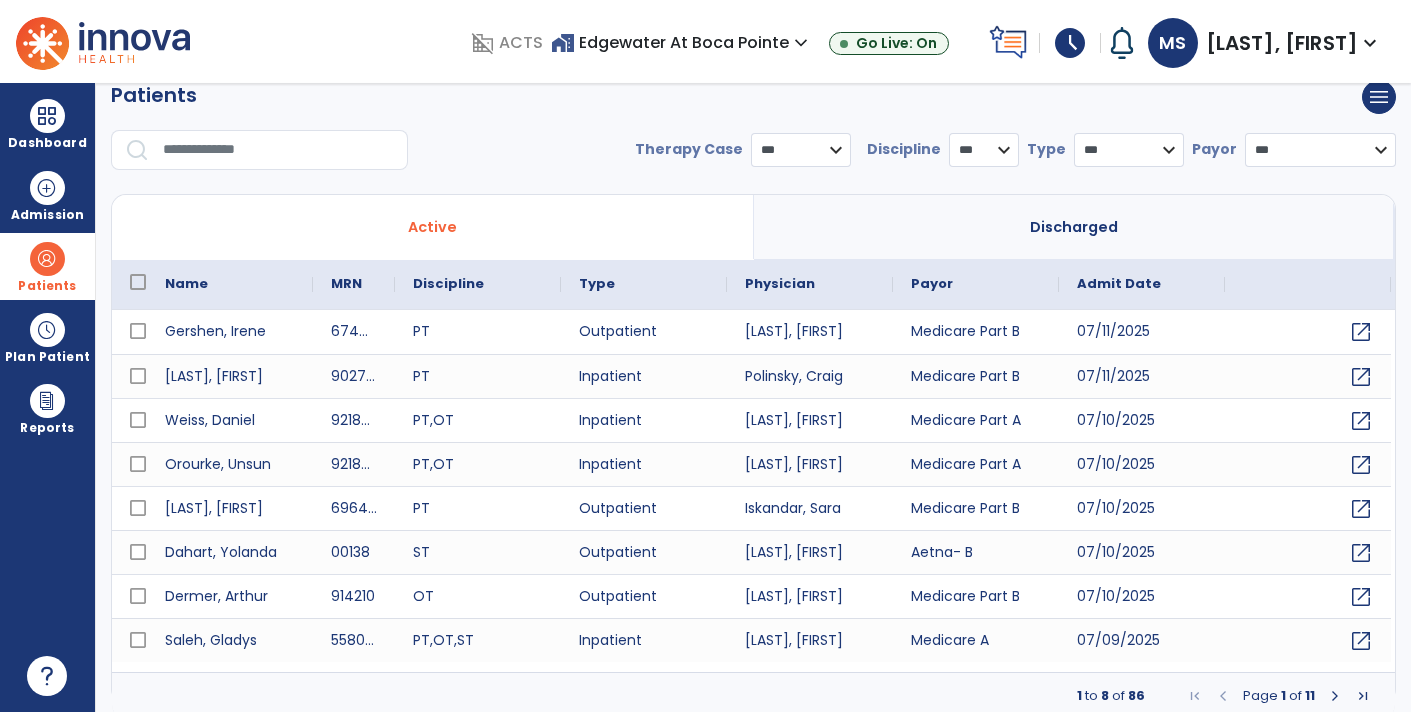 click at bounding box center [278, 150] 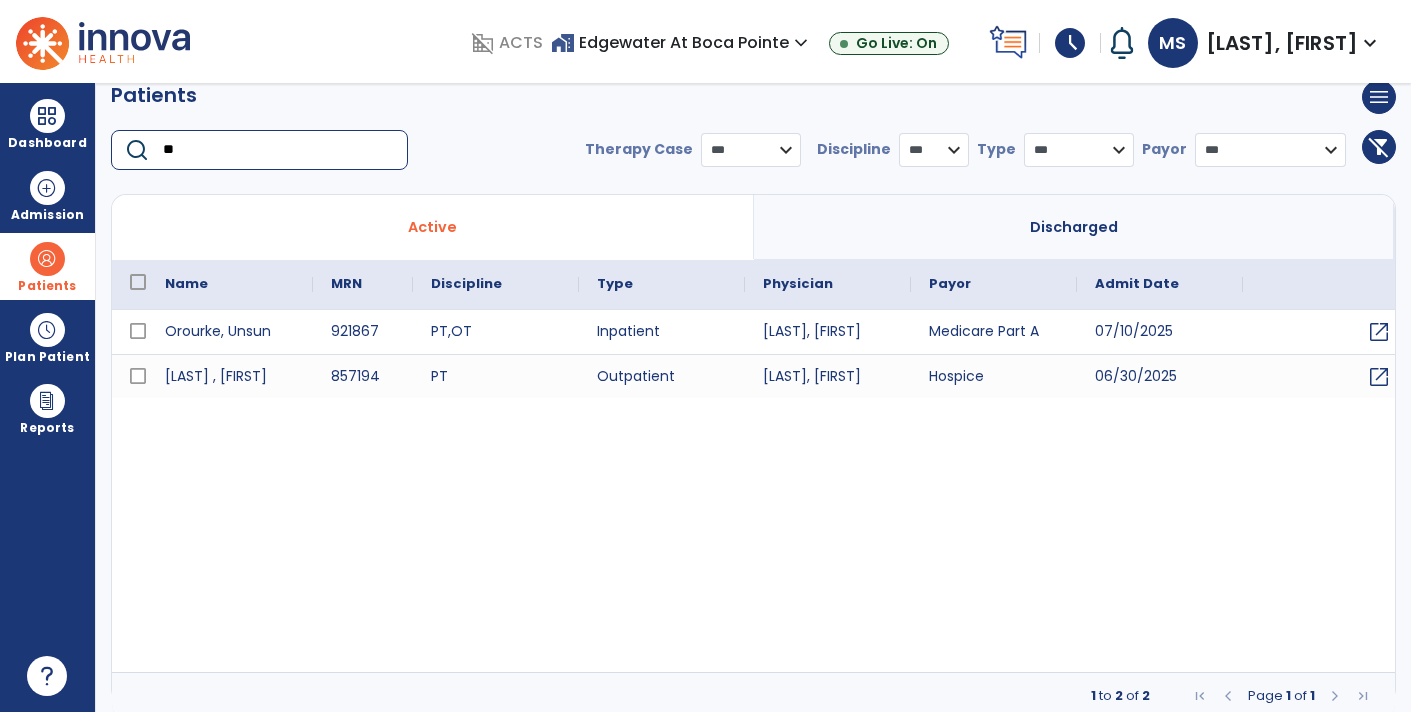 type on "**" 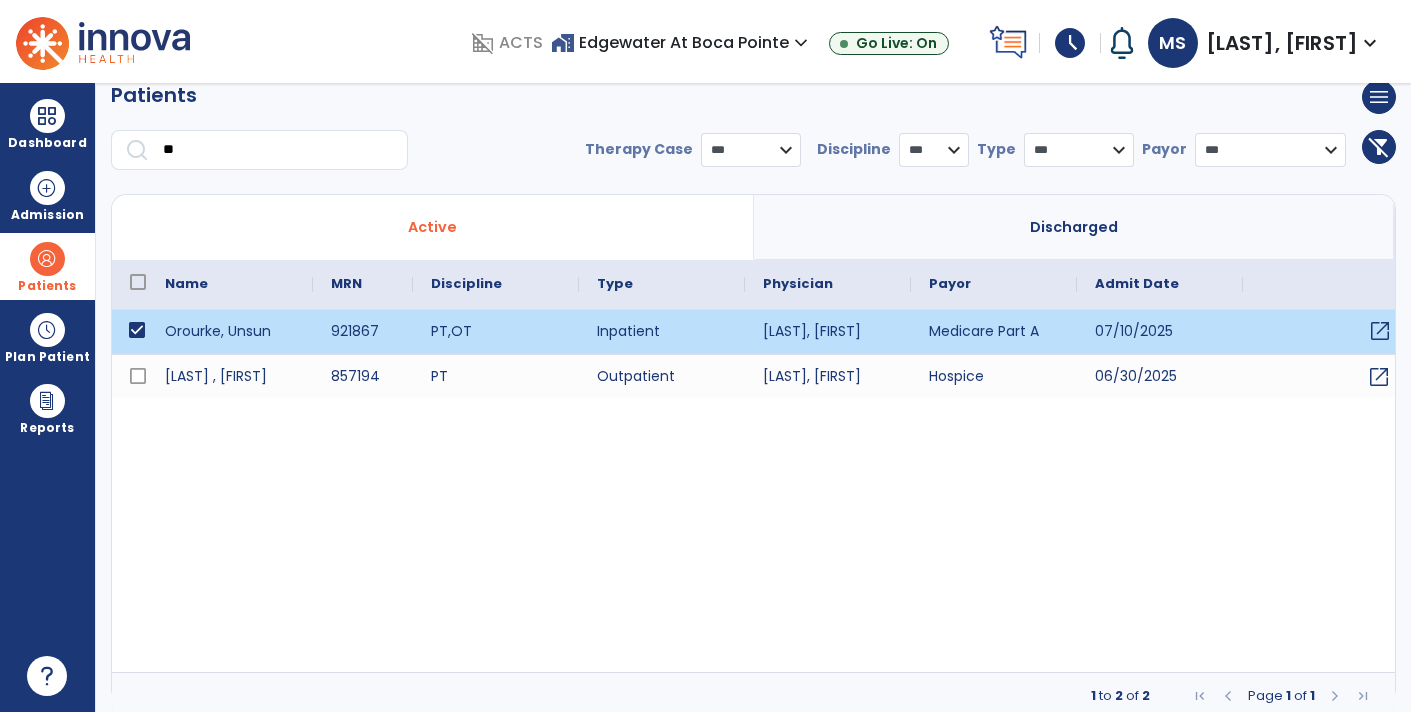 click on "open_in_new" at bounding box center [1380, 331] 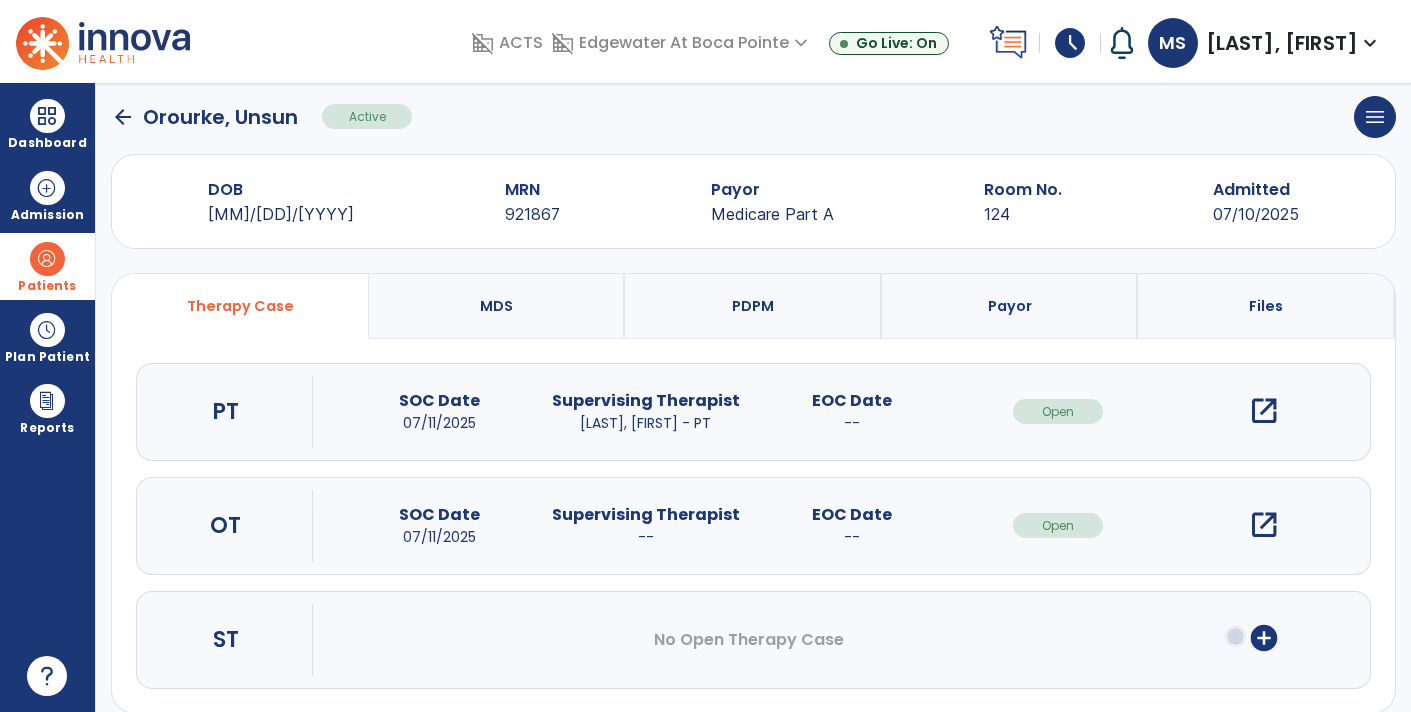 click on "open_in_new" at bounding box center [1264, 525] 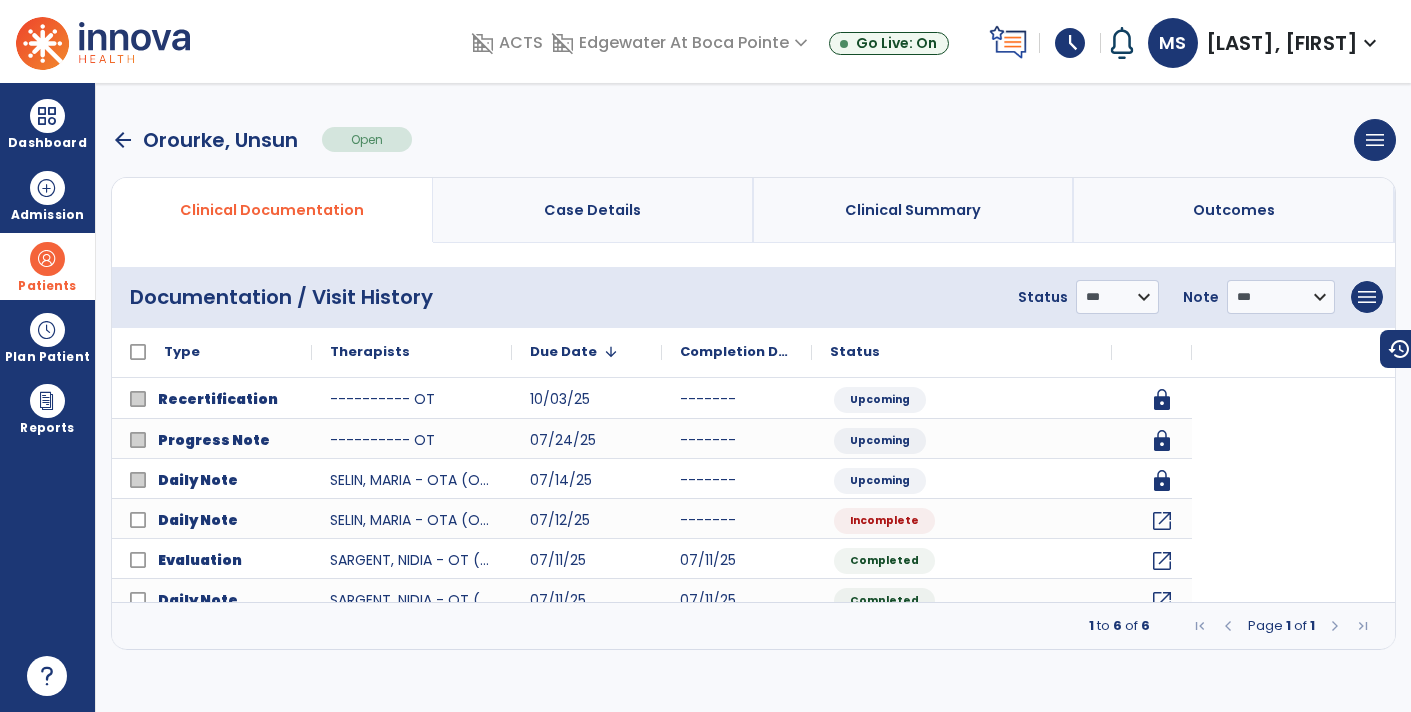 scroll, scrollTop: 0, scrollLeft: 0, axis: both 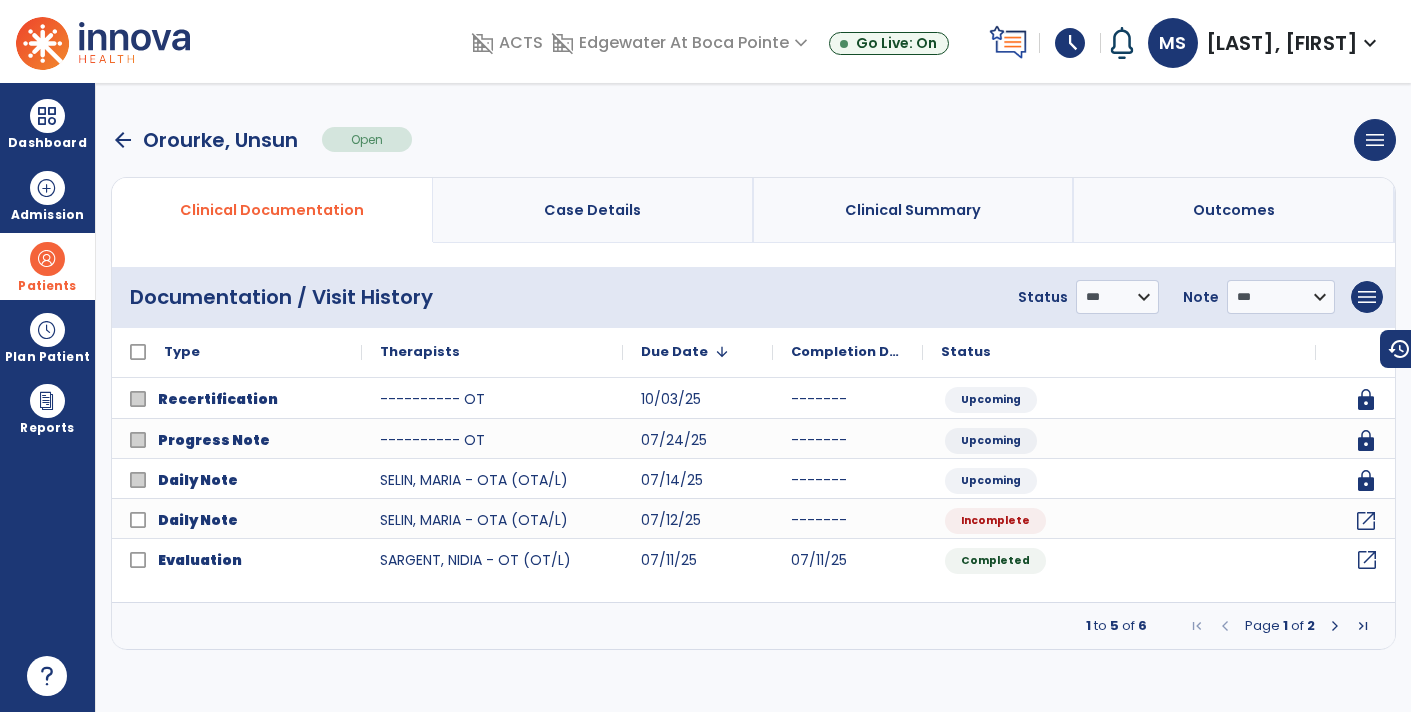 click on "open_in_new" 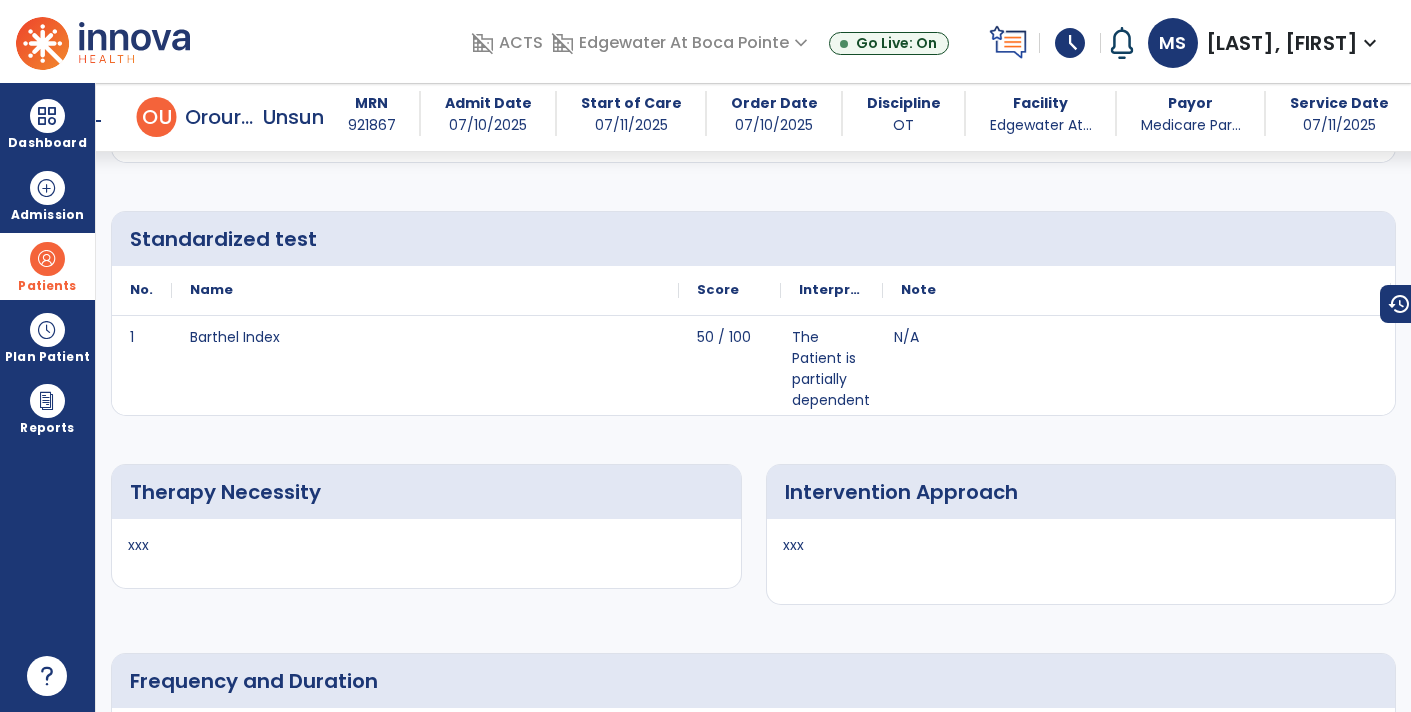 scroll, scrollTop: 2956, scrollLeft: 0, axis: vertical 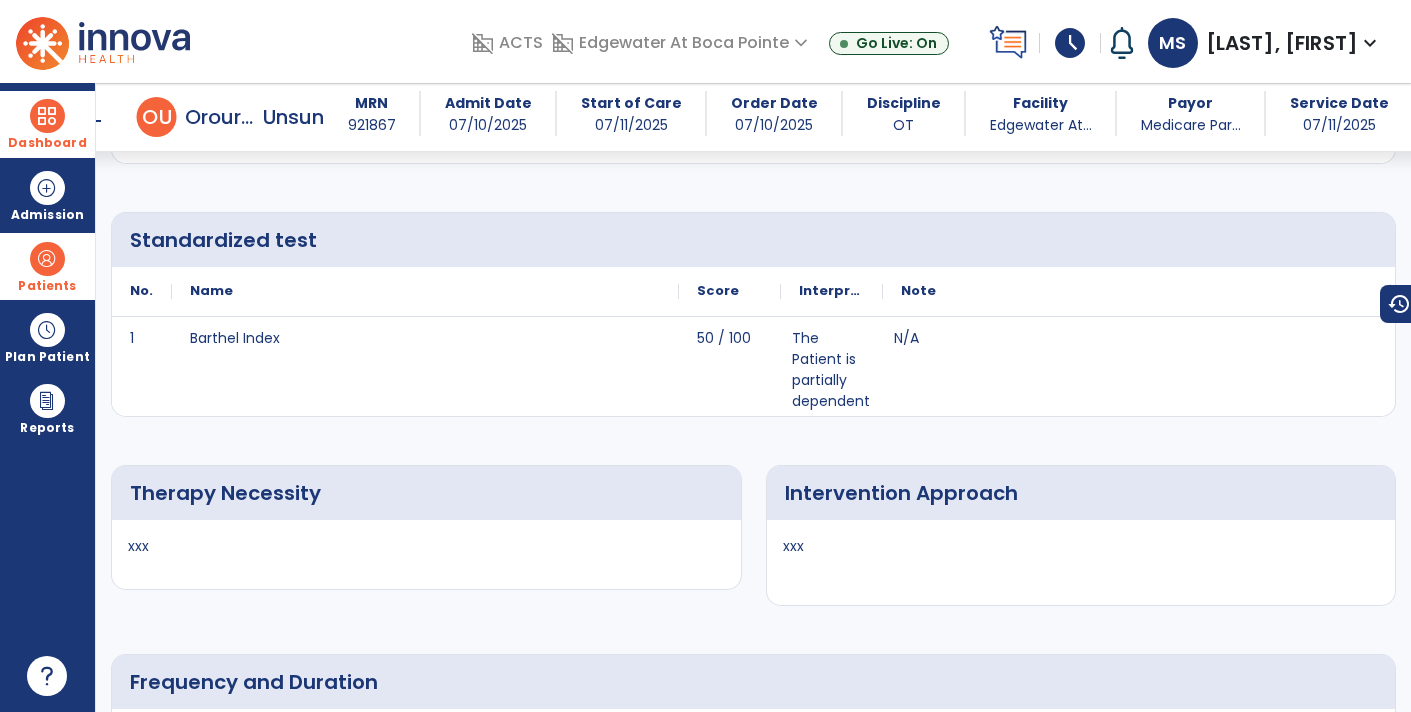 click at bounding box center (47, 116) 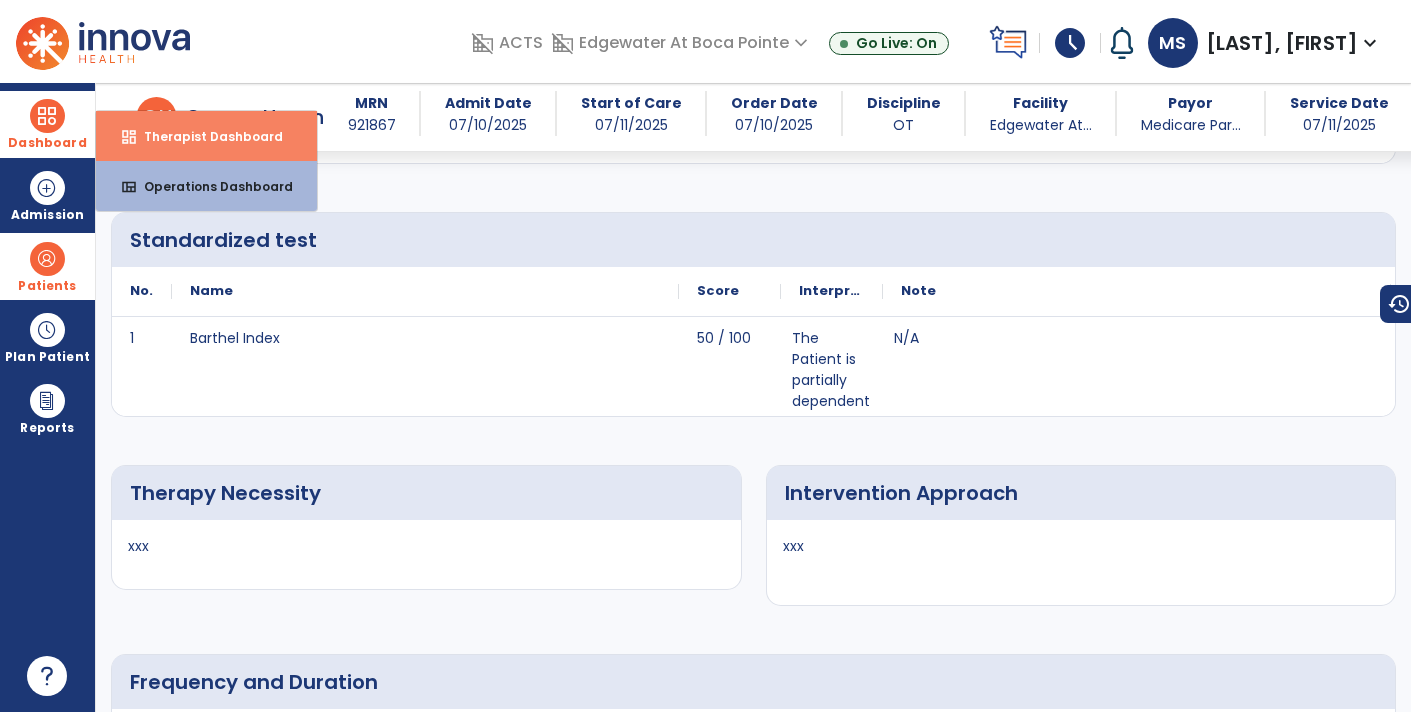 click on "Therapist Dashboard" at bounding box center (205, 136) 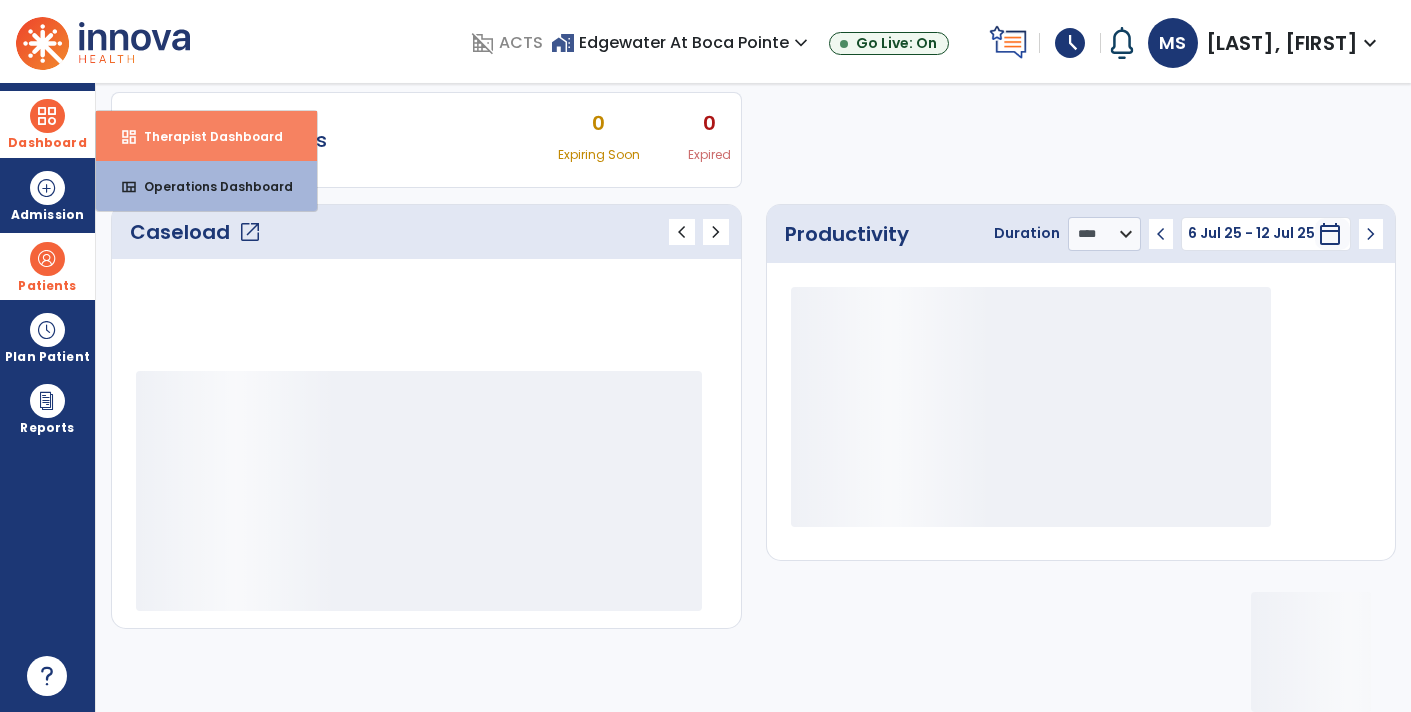 scroll, scrollTop: 162, scrollLeft: 0, axis: vertical 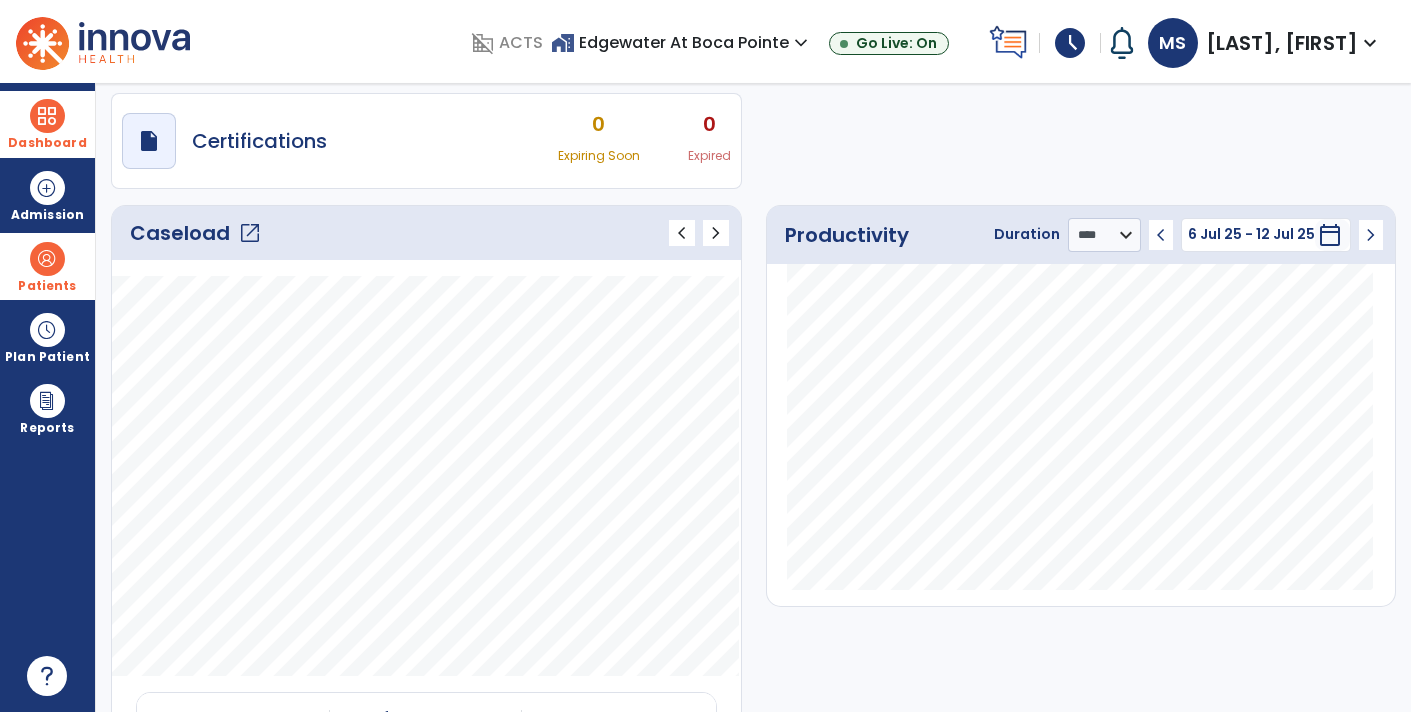 click on "Caseload   open_in_new" 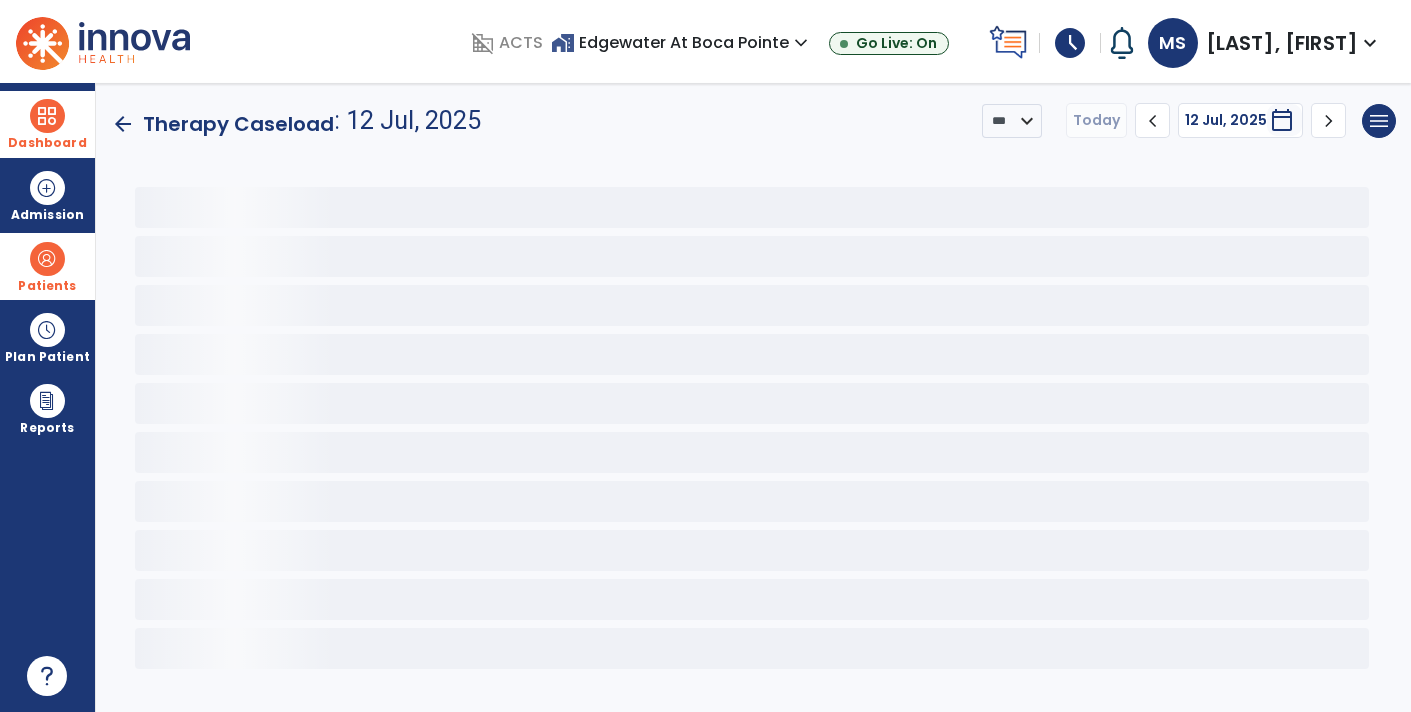 scroll, scrollTop: 0, scrollLeft: 0, axis: both 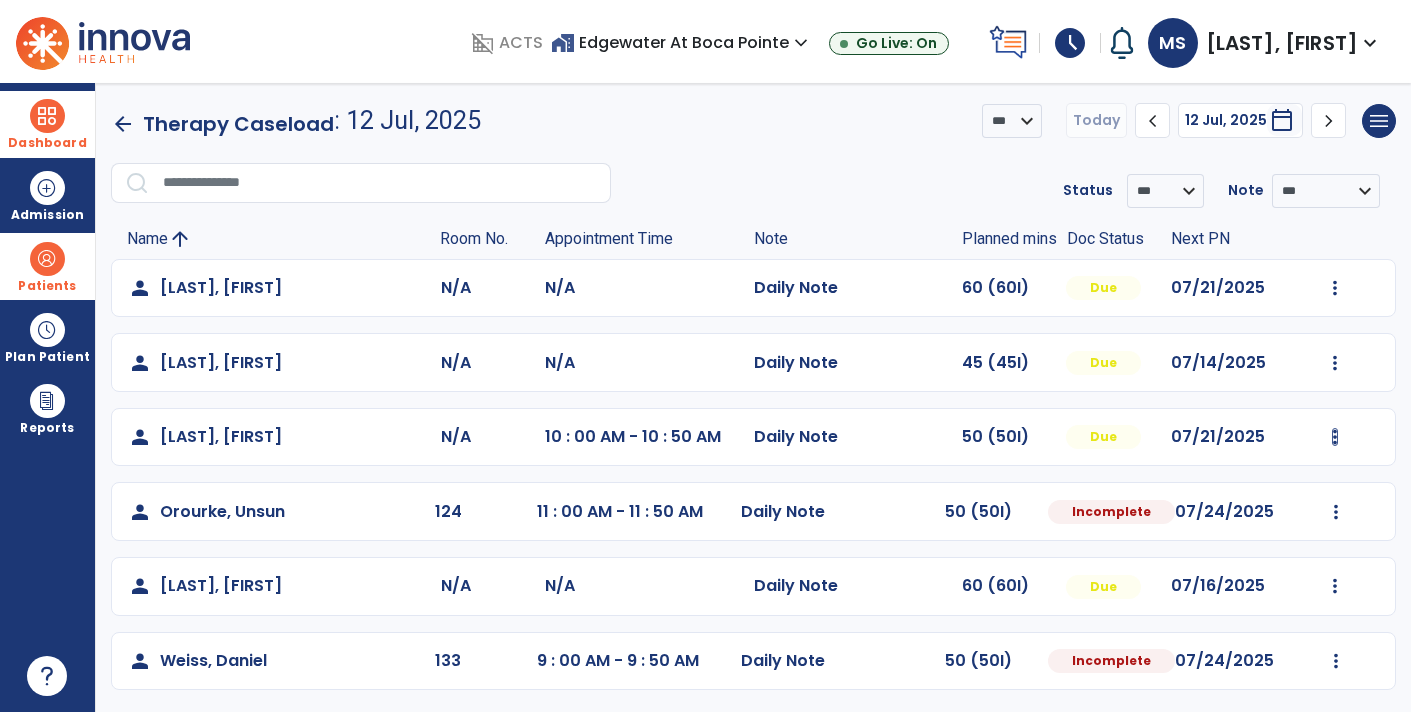 click at bounding box center [1335, 288] 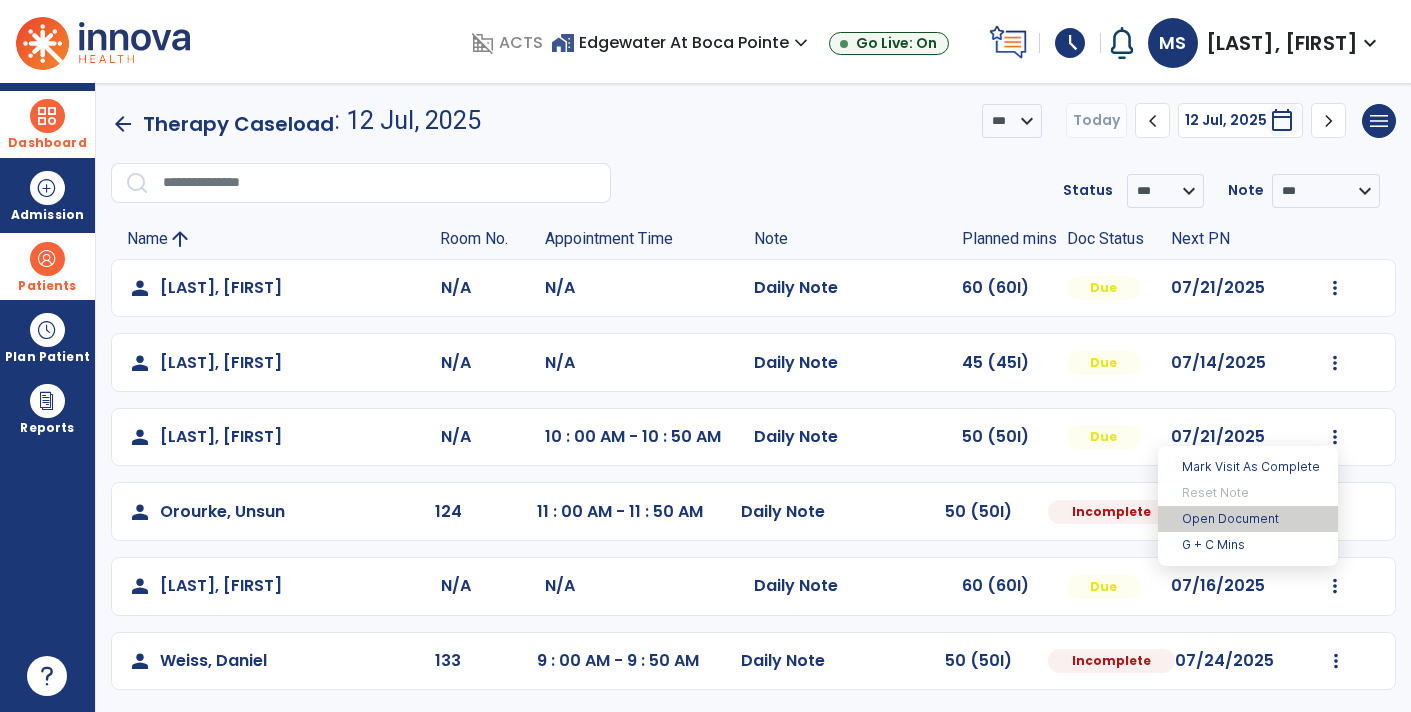 click on "Open Document" at bounding box center [1248, 519] 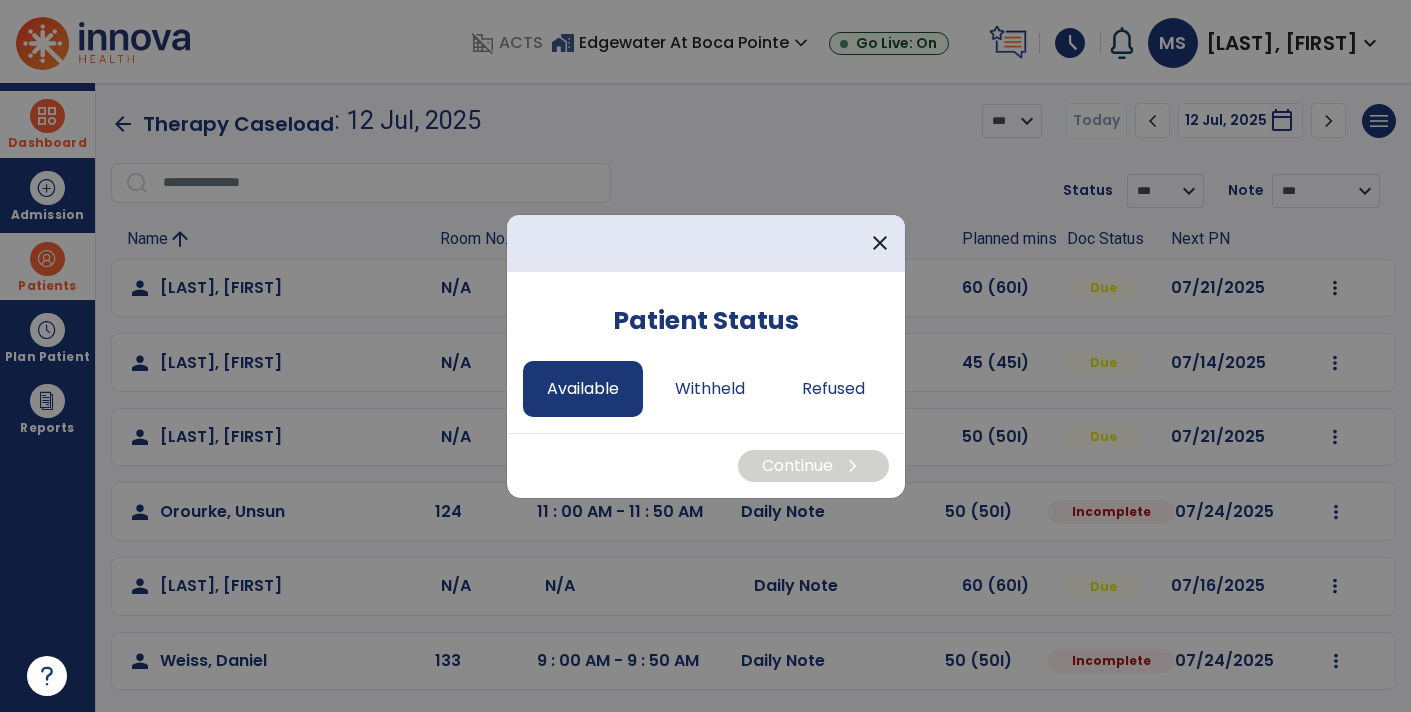 click on "Available" at bounding box center (583, 389) 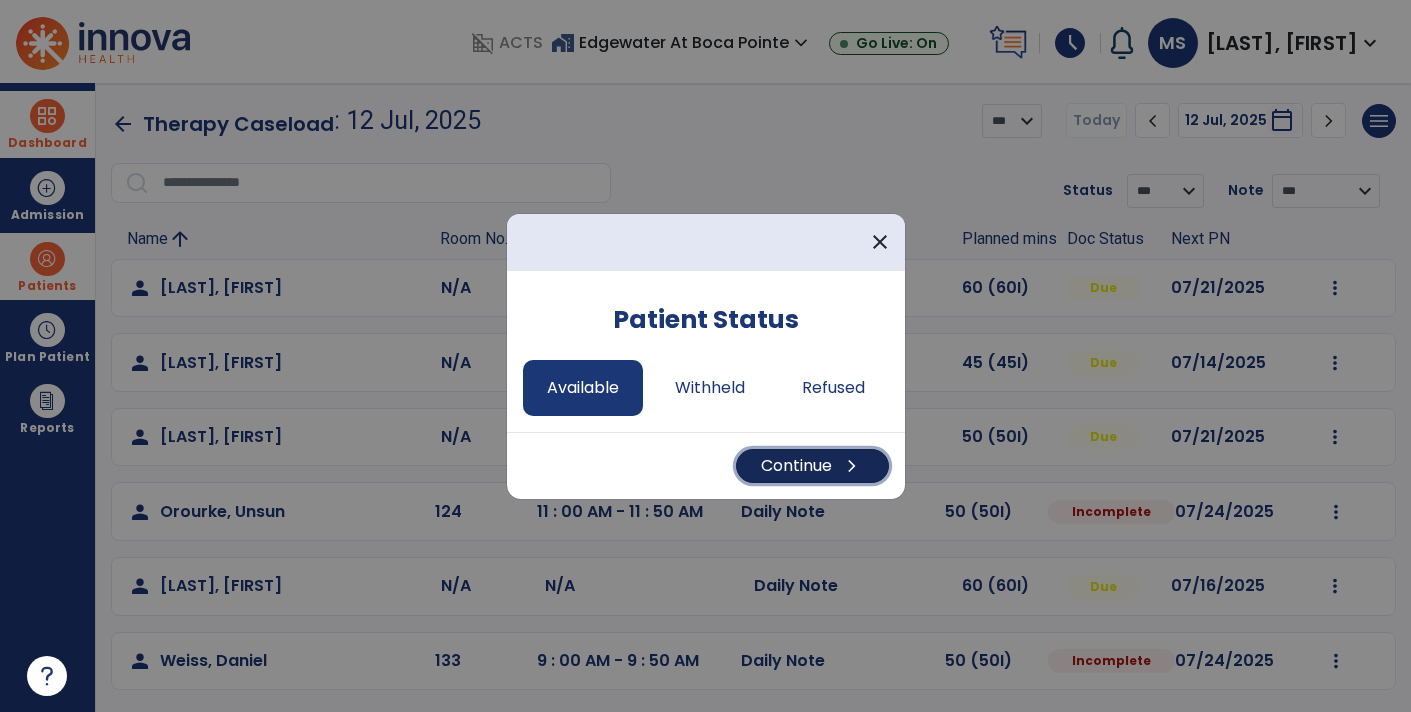 click on "Continue   chevron_right" at bounding box center (812, 466) 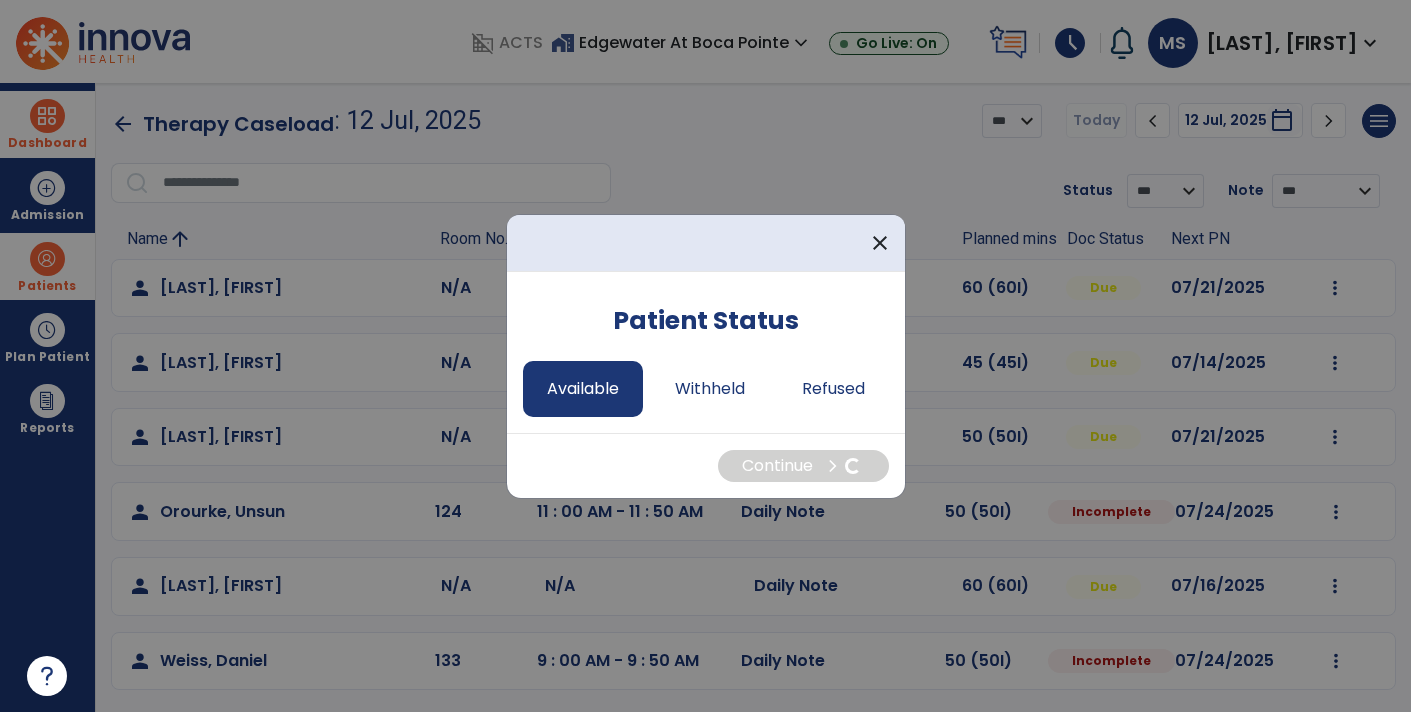 select on "*" 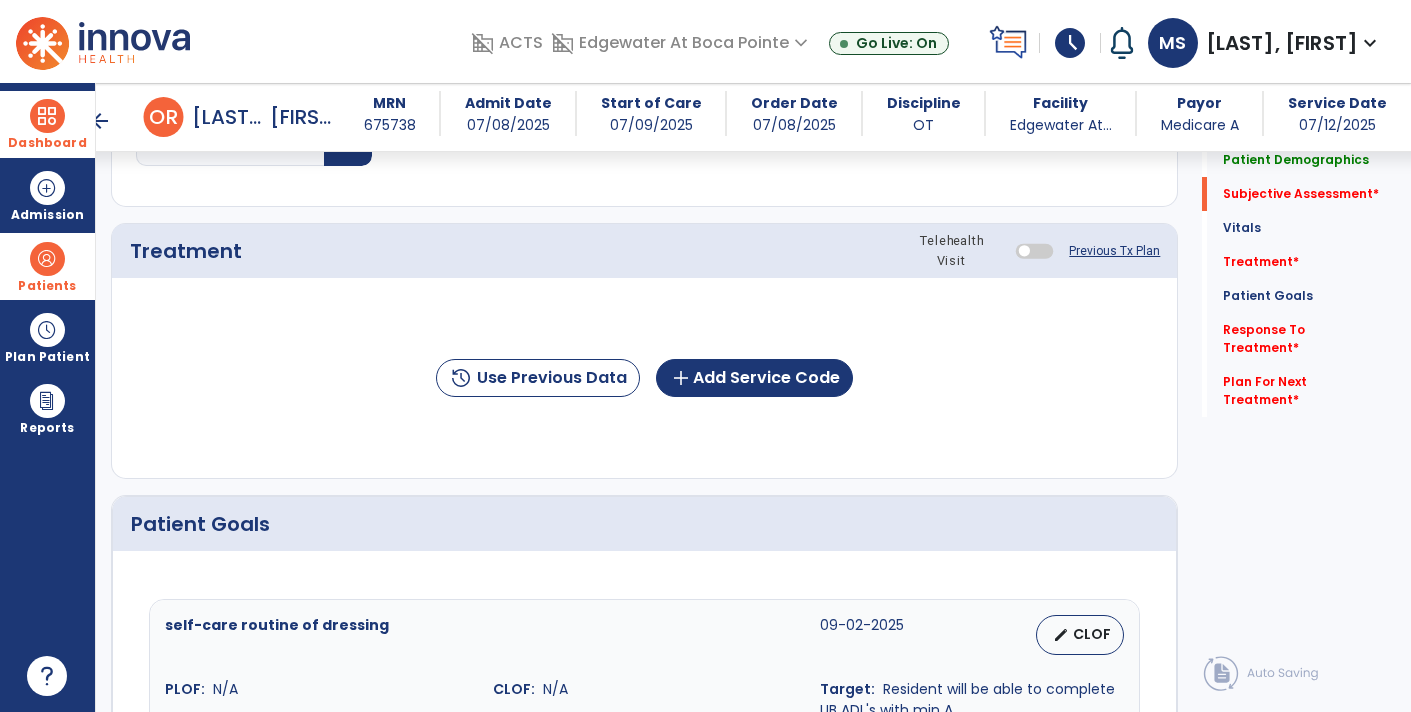 scroll, scrollTop: 0, scrollLeft: 0, axis: both 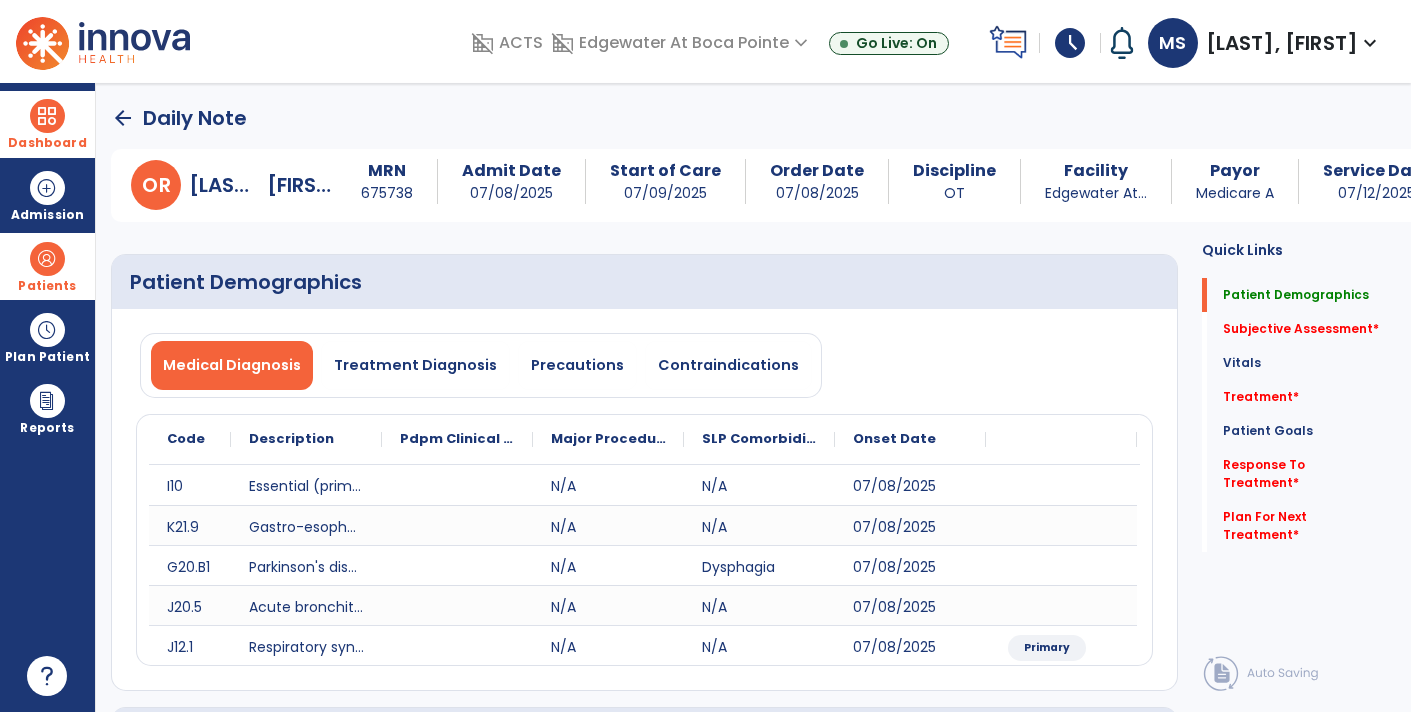 click on "arrow_back" 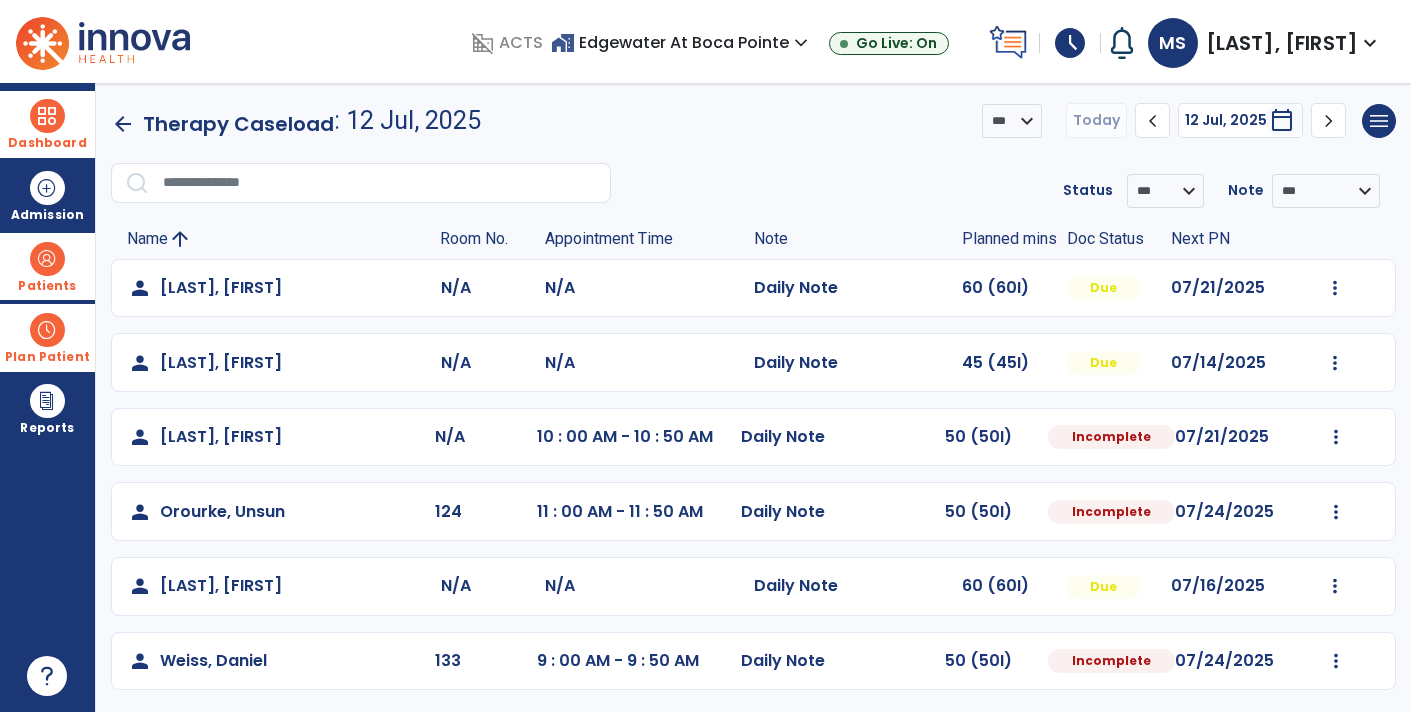 click at bounding box center [47, 330] 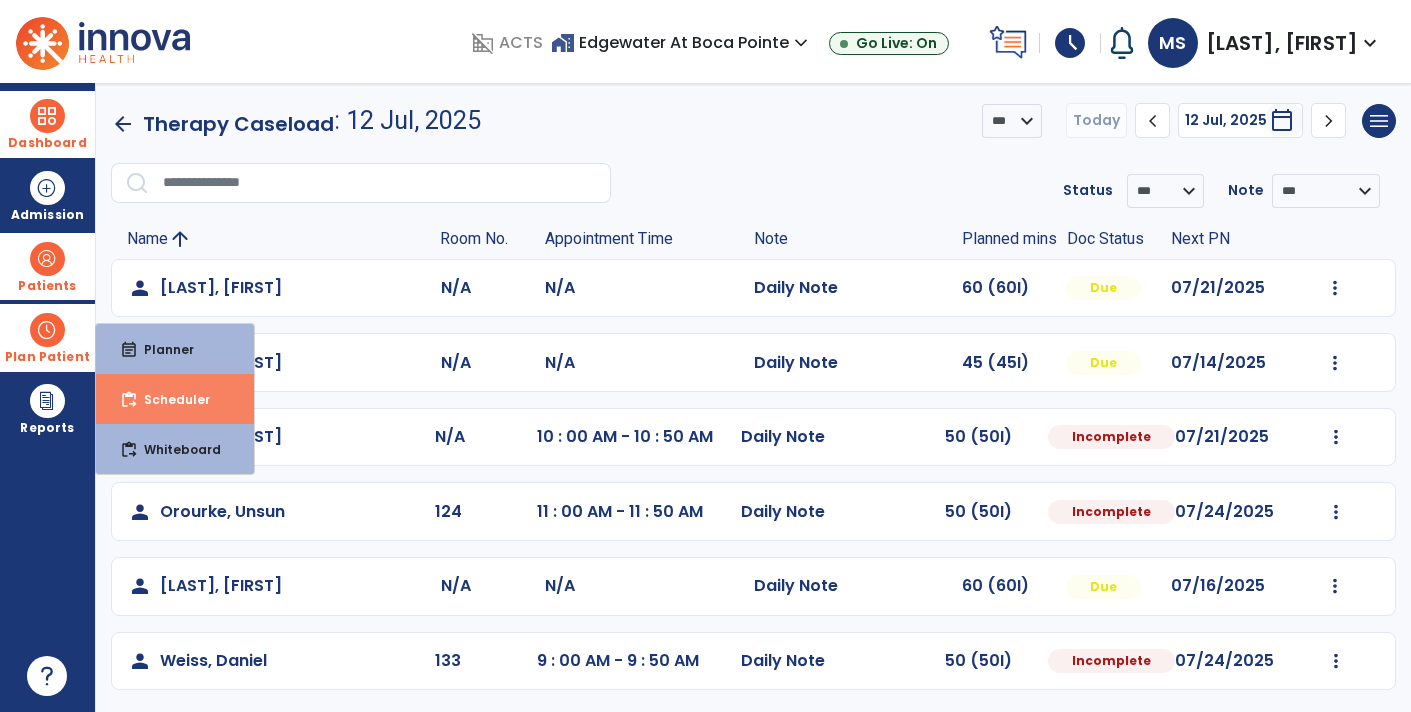 click on "Scheduler" at bounding box center [169, 399] 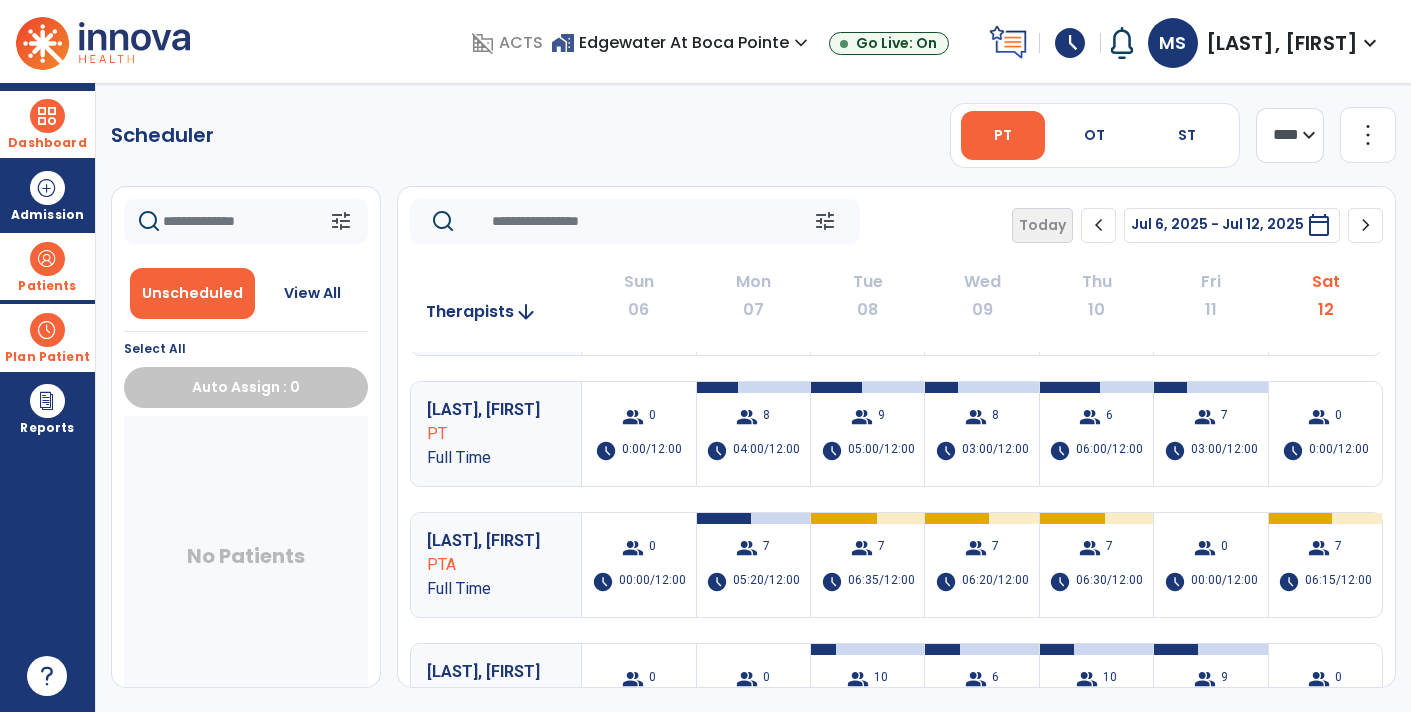 scroll, scrollTop: 105, scrollLeft: 0, axis: vertical 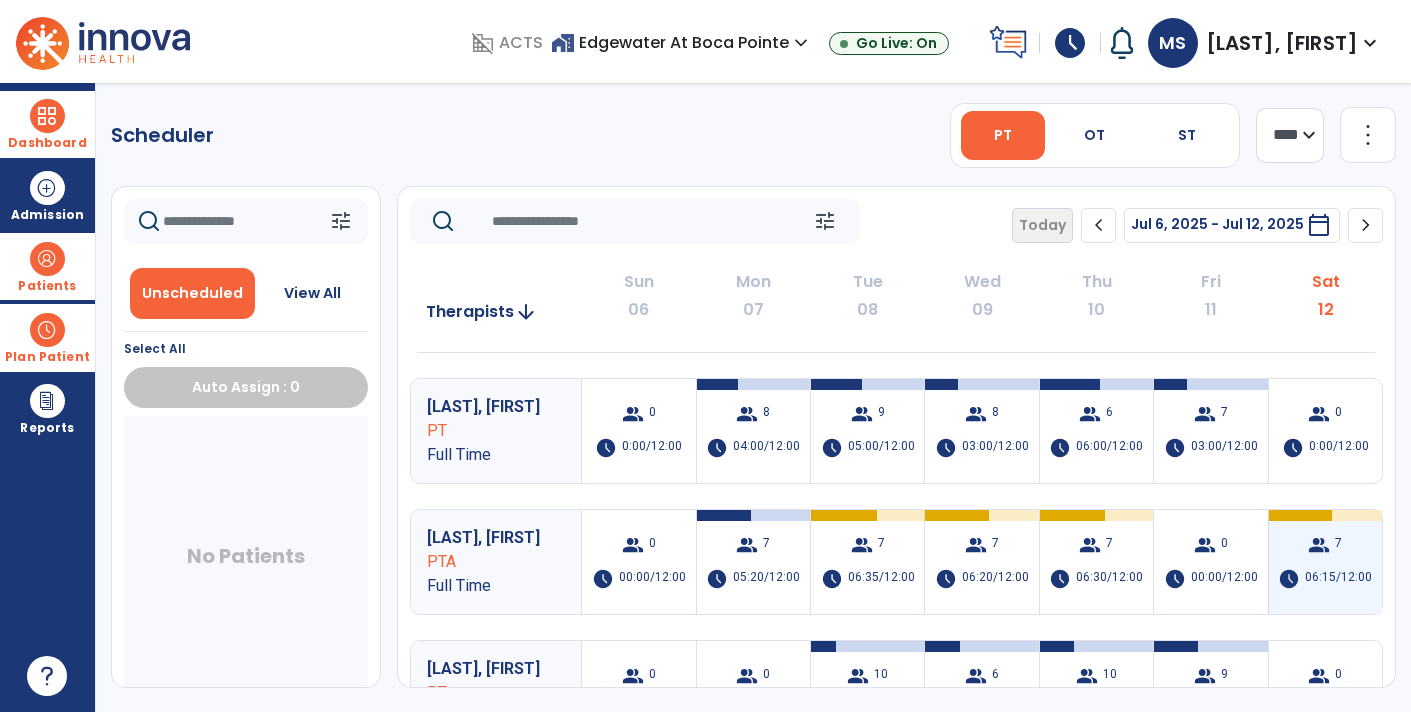 click on "group" at bounding box center [1319, 545] 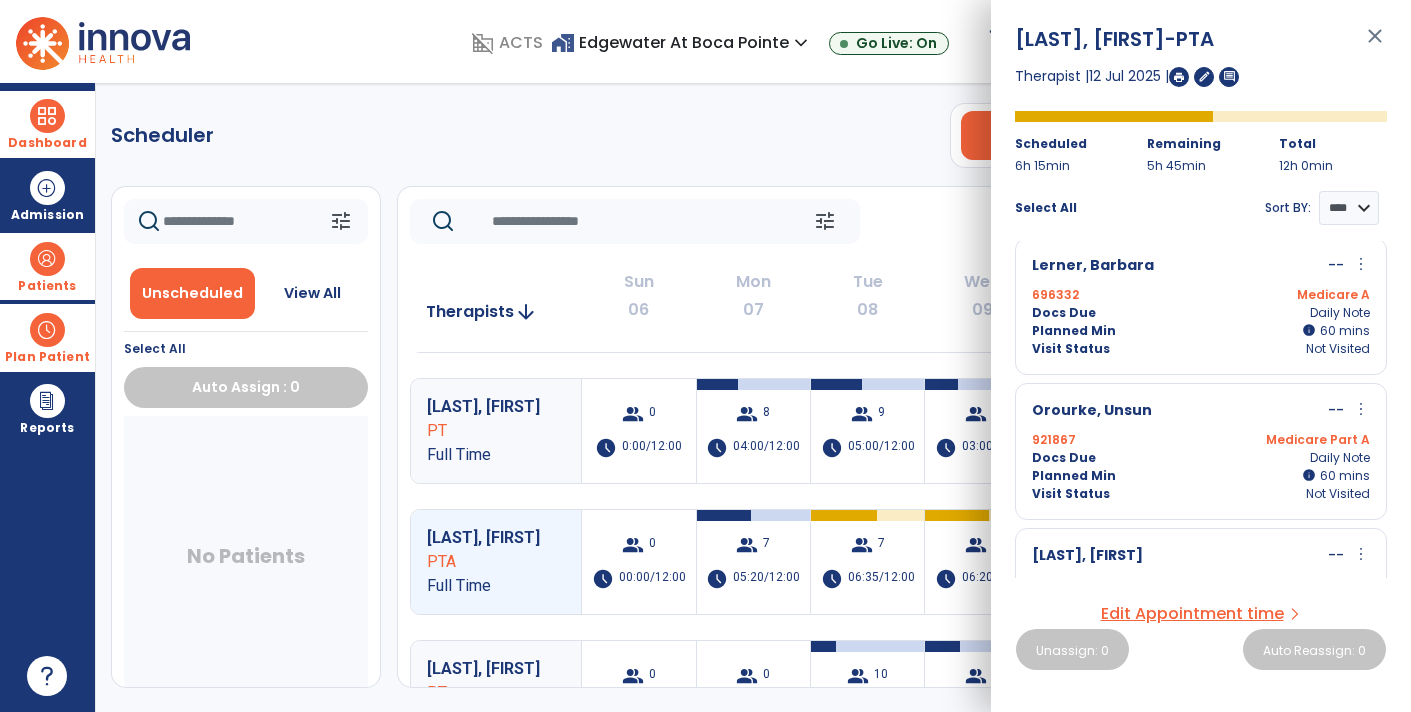 scroll, scrollTop: 13, scrollLeft: 0, axis: vertical 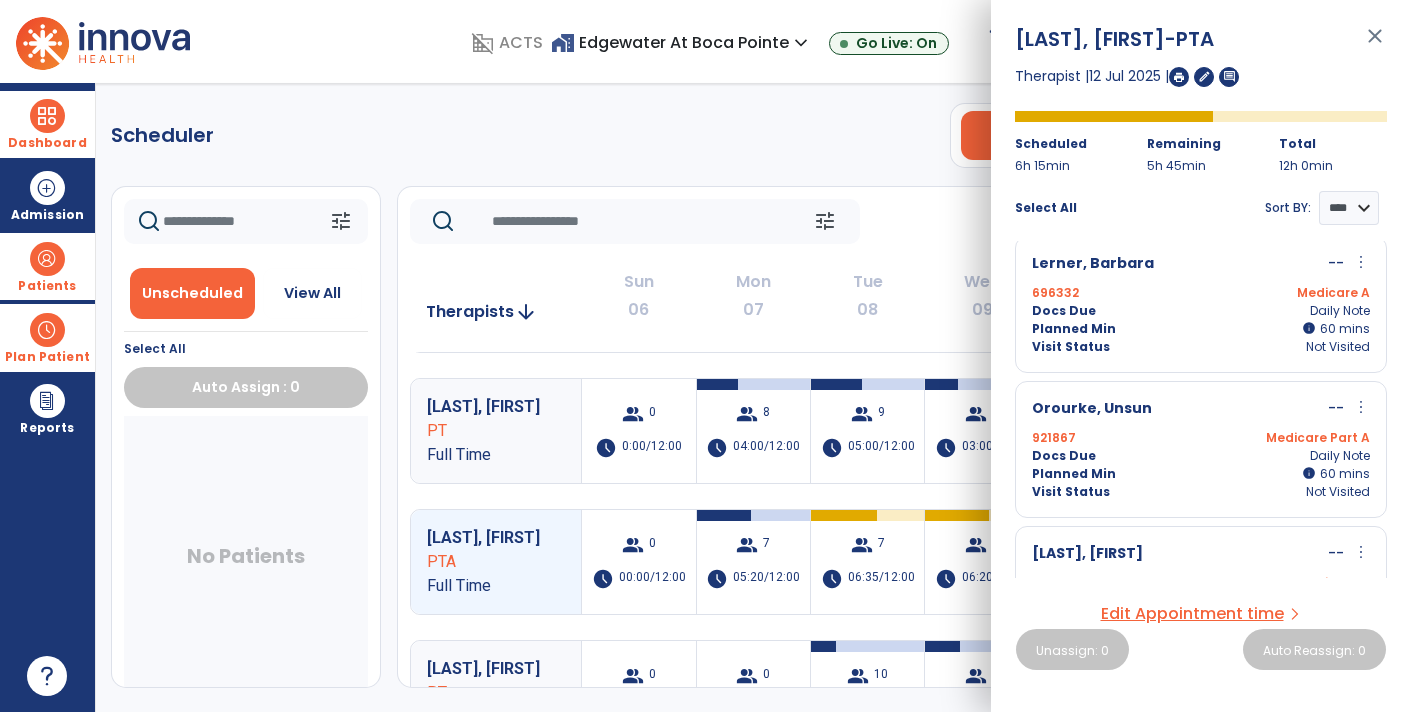 click on "close" at bounding box center [1375, 45] 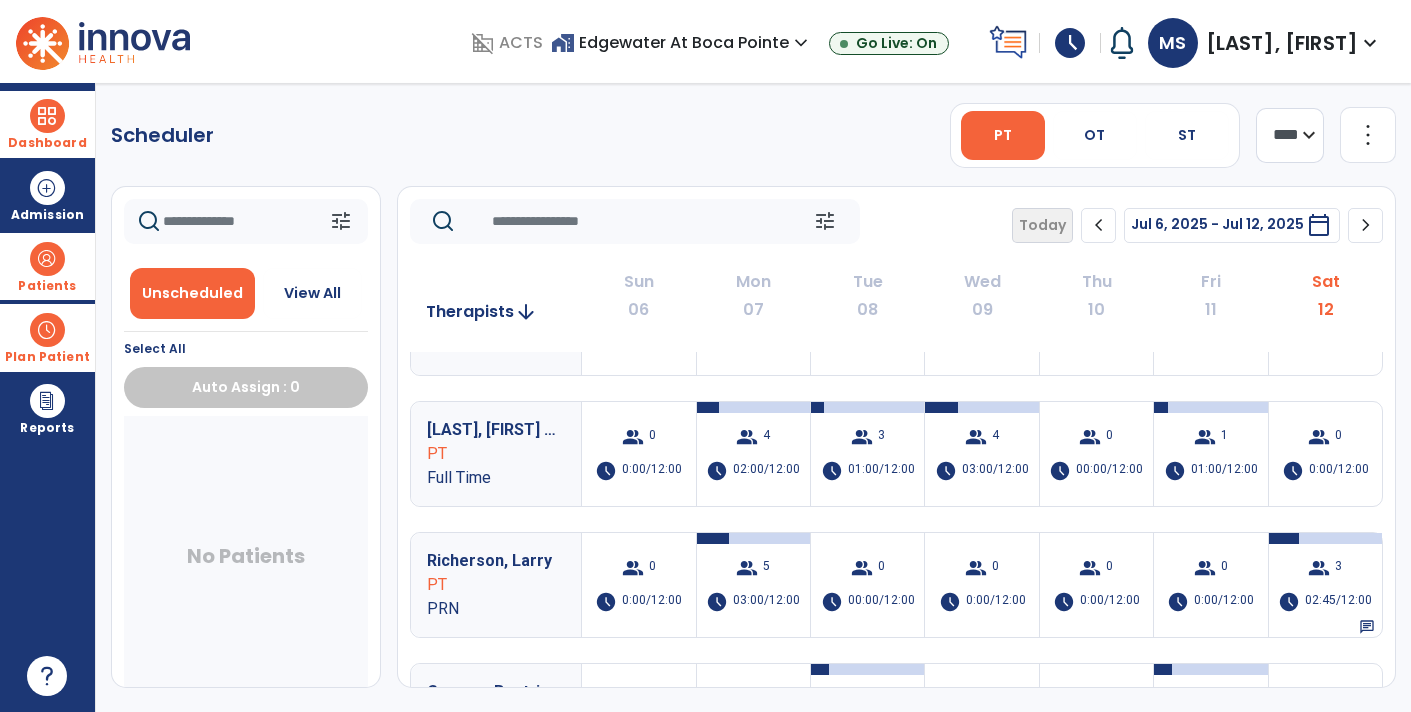 scroll, scrollTop: 607, scrollLeft: 0, axis: vertical 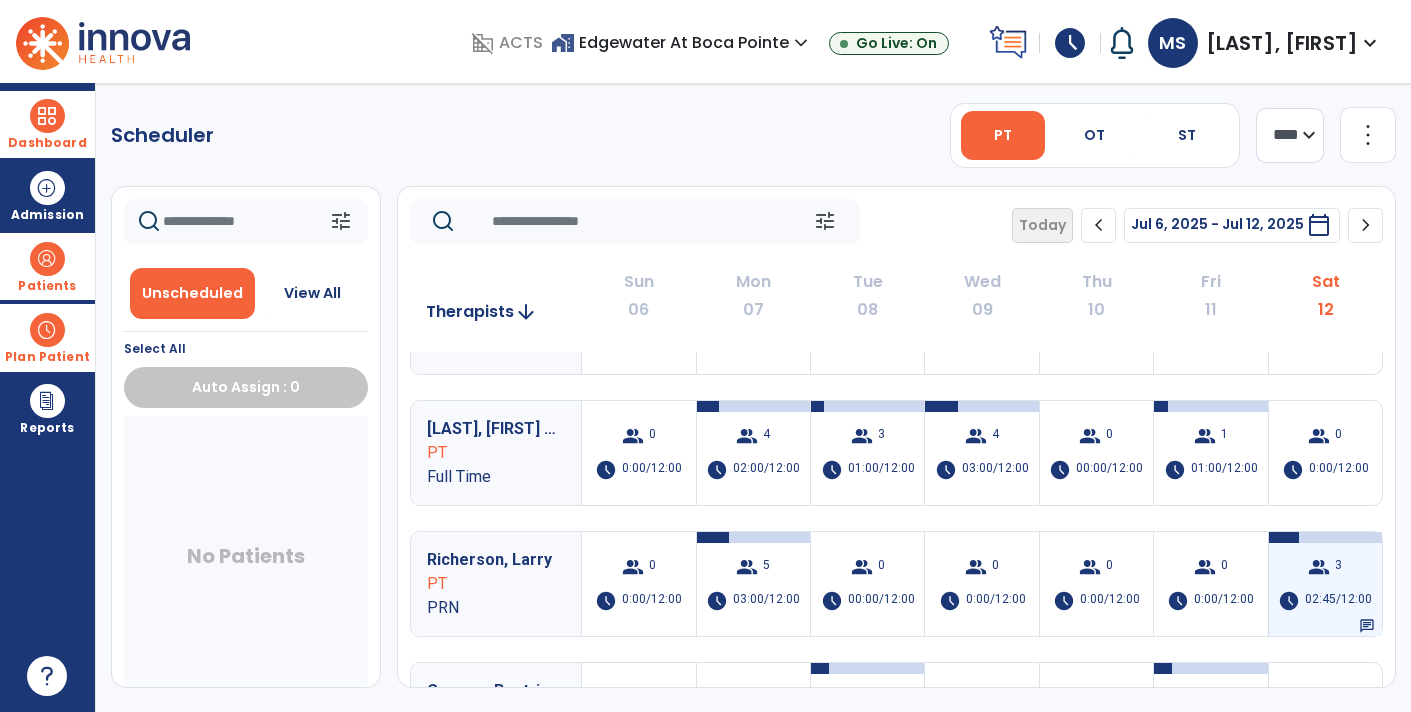 click on "group" at bounding box center [1319, 567] 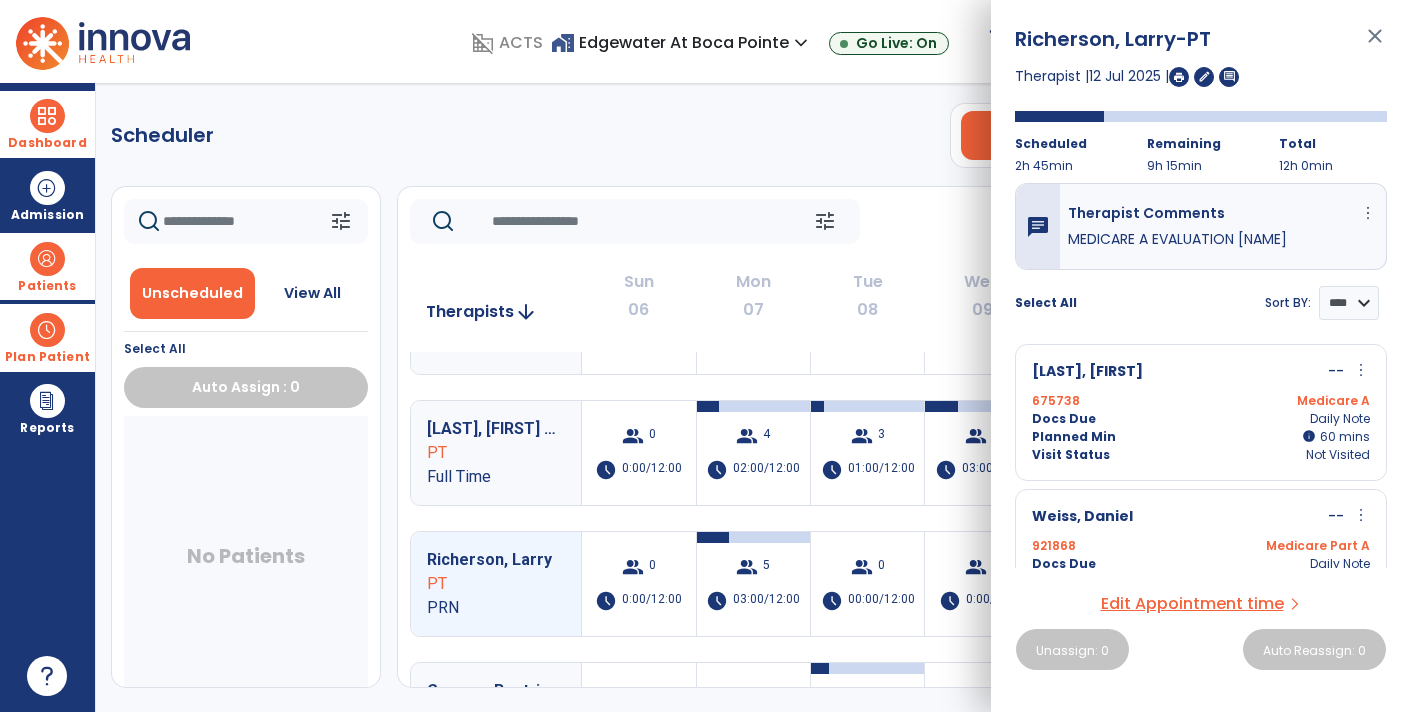 click on "close" at bounding box center [1375, 45] 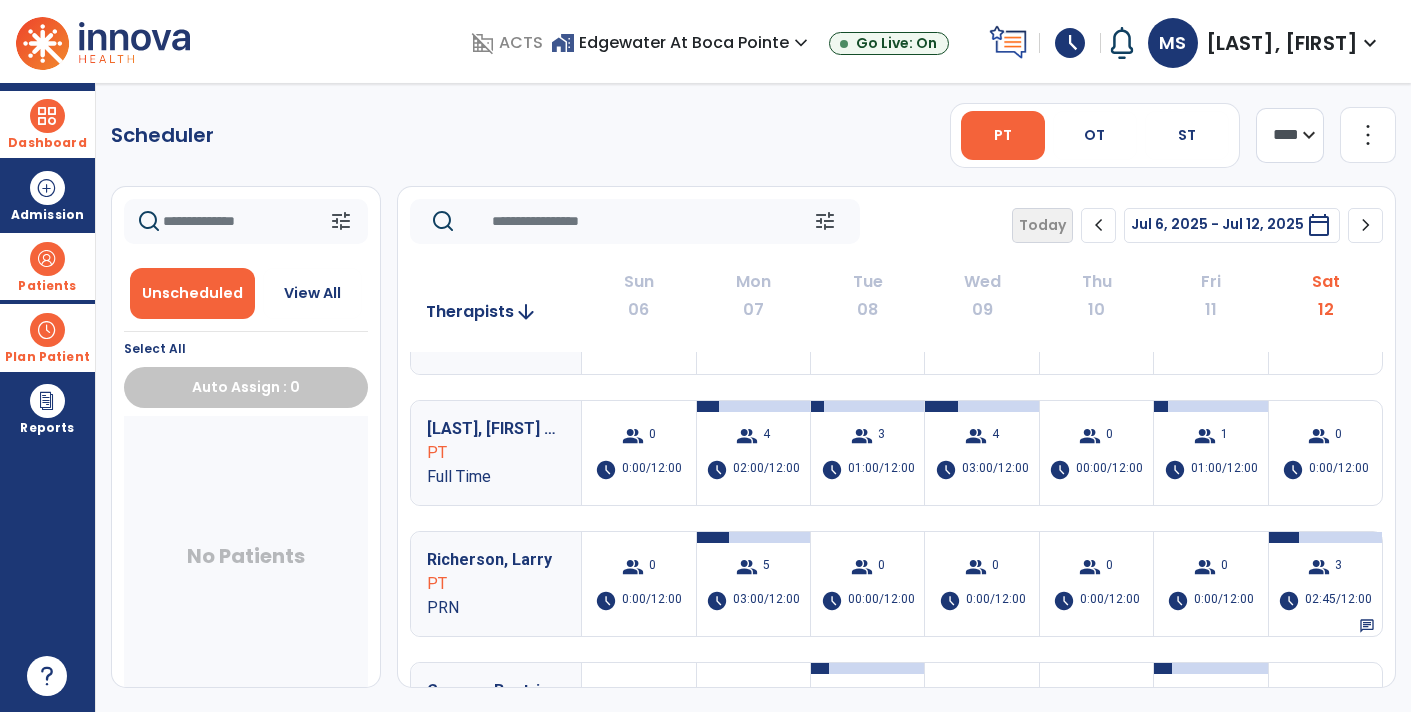 click at bounding box center [47, 116] 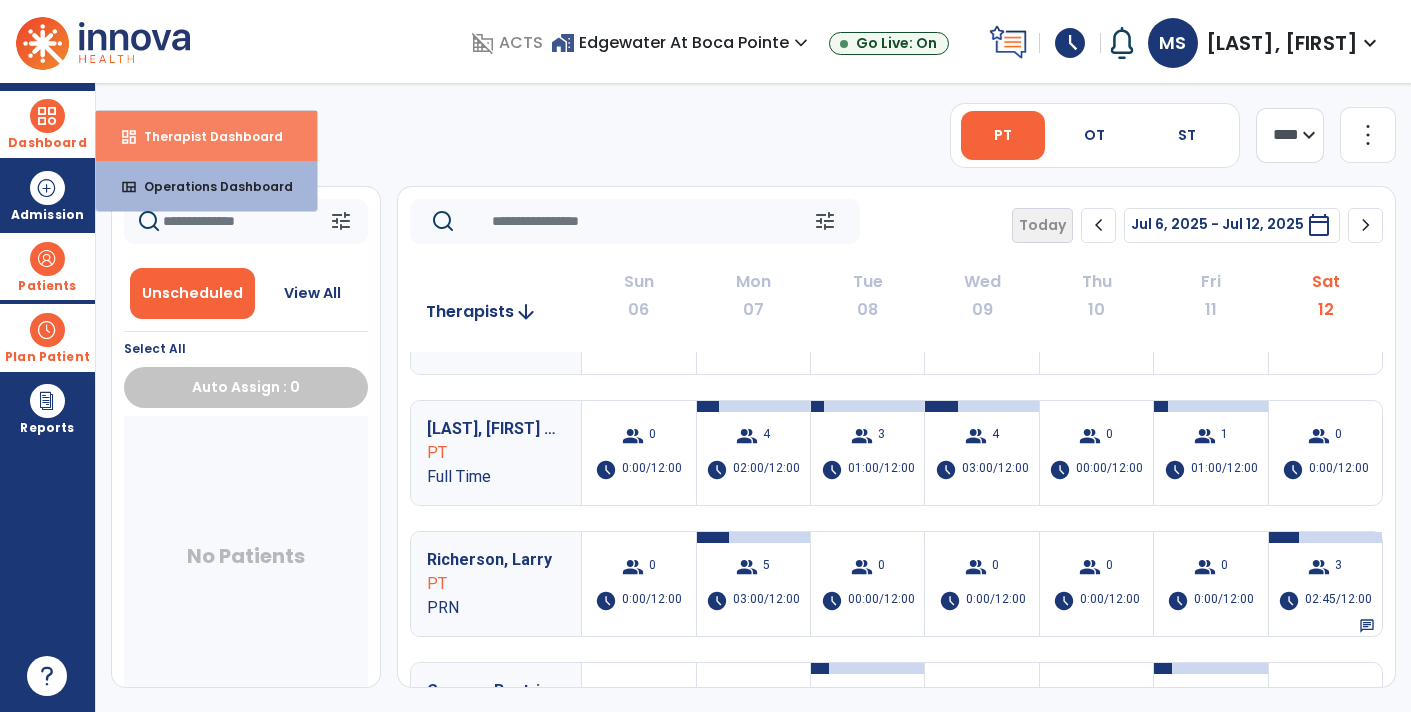 click on "dashboard  Therapist Dashboard" at bounding box center (206, 136) 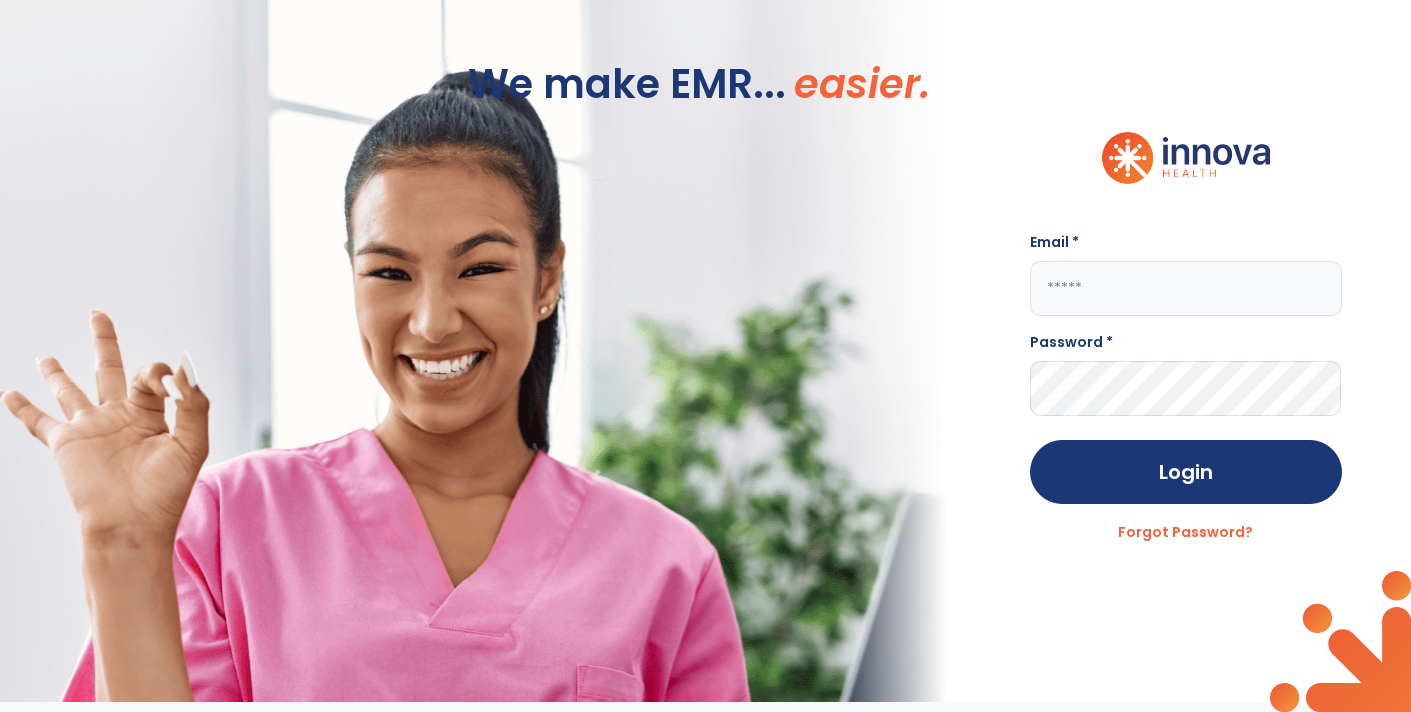 type on "**********" 